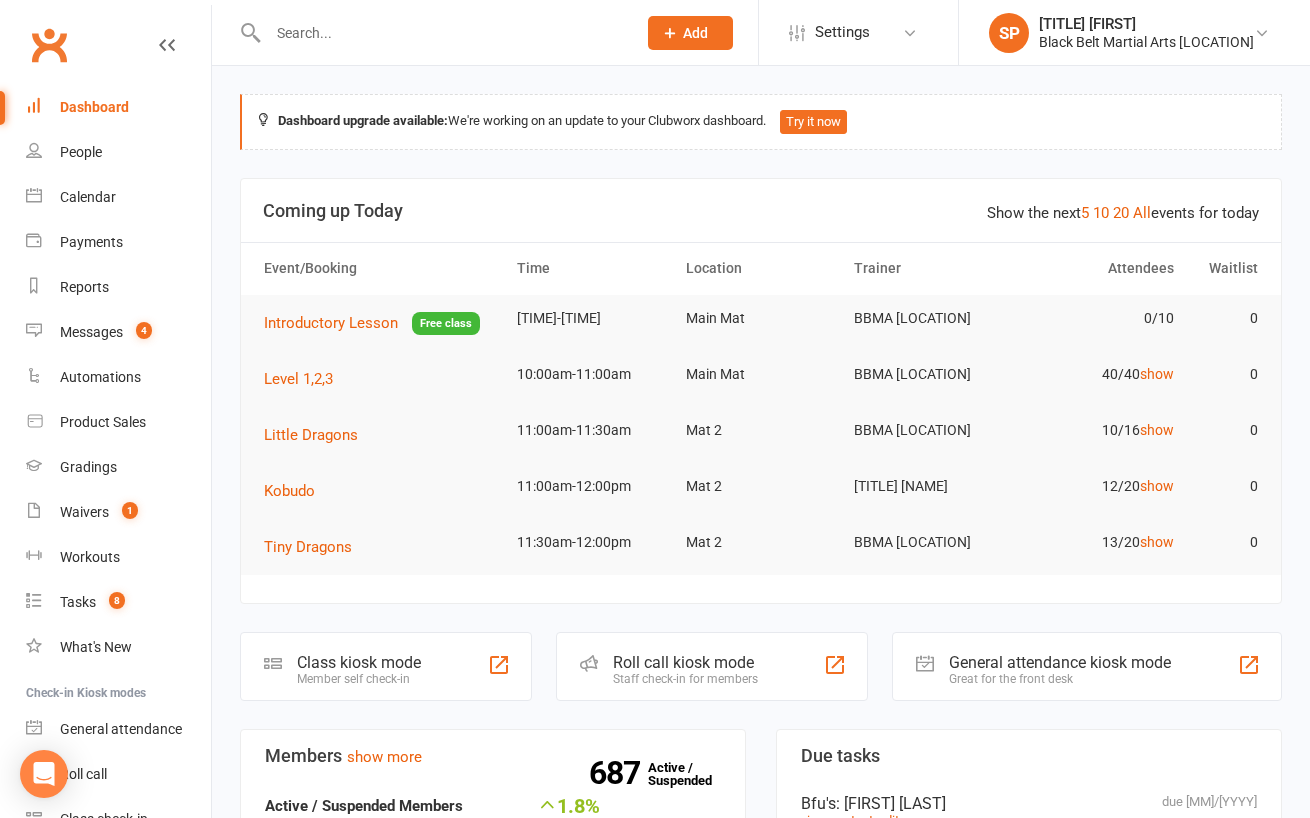 scroll, scrollTop: 0, scrollLeft: 0, axis: both 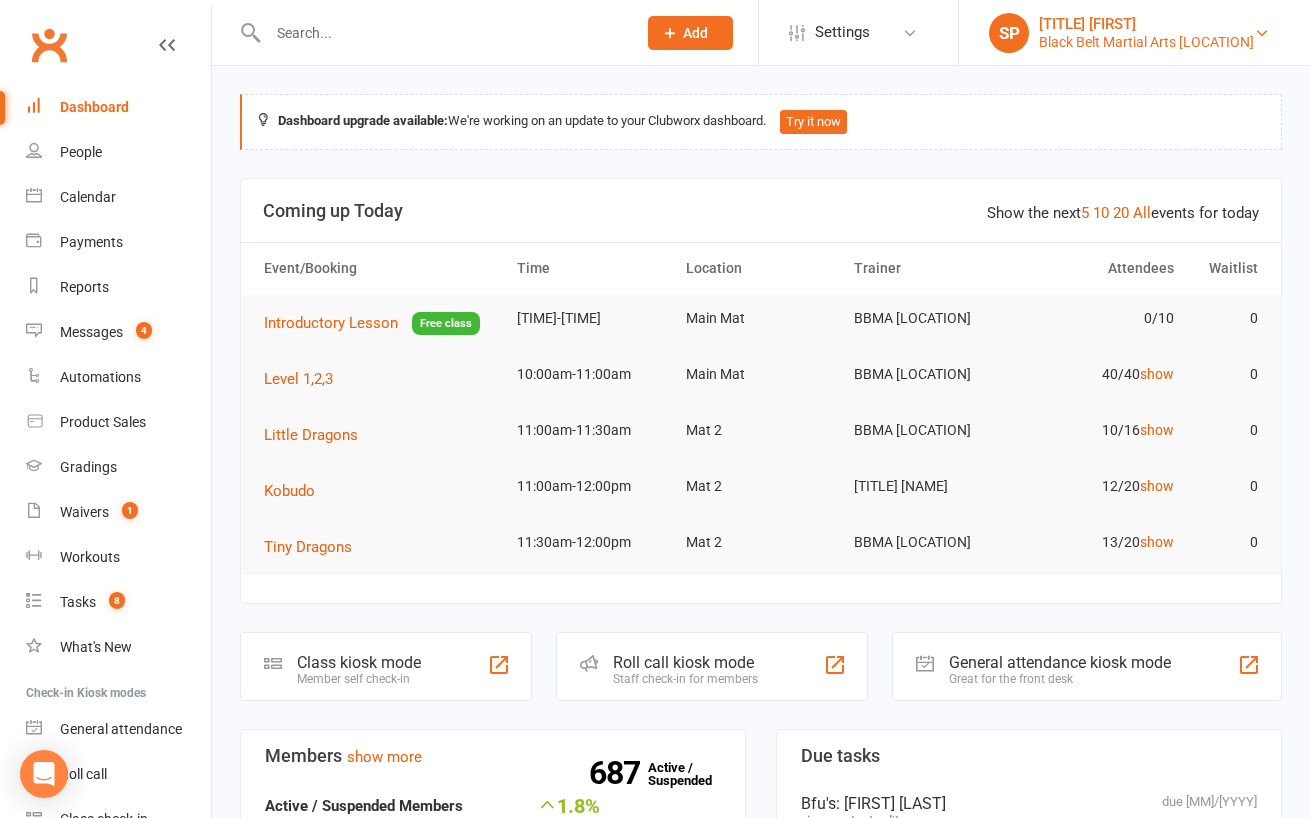click on "Black Belt Martial Arts [LOCATION]" at bounding box center [1146, 42] 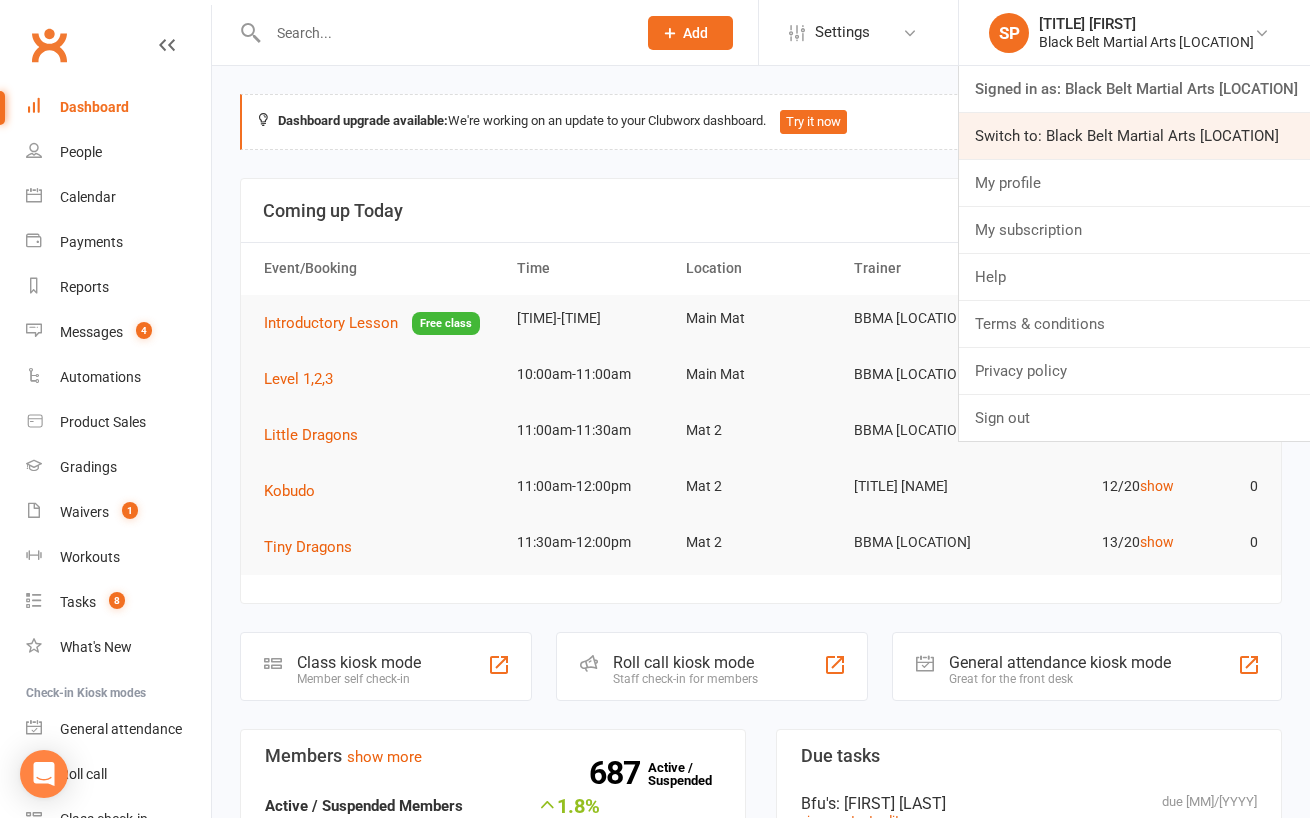 click on "Switch to: Black Belt Martial Arts [LOCATION]" at bounding box center [1134, 136] 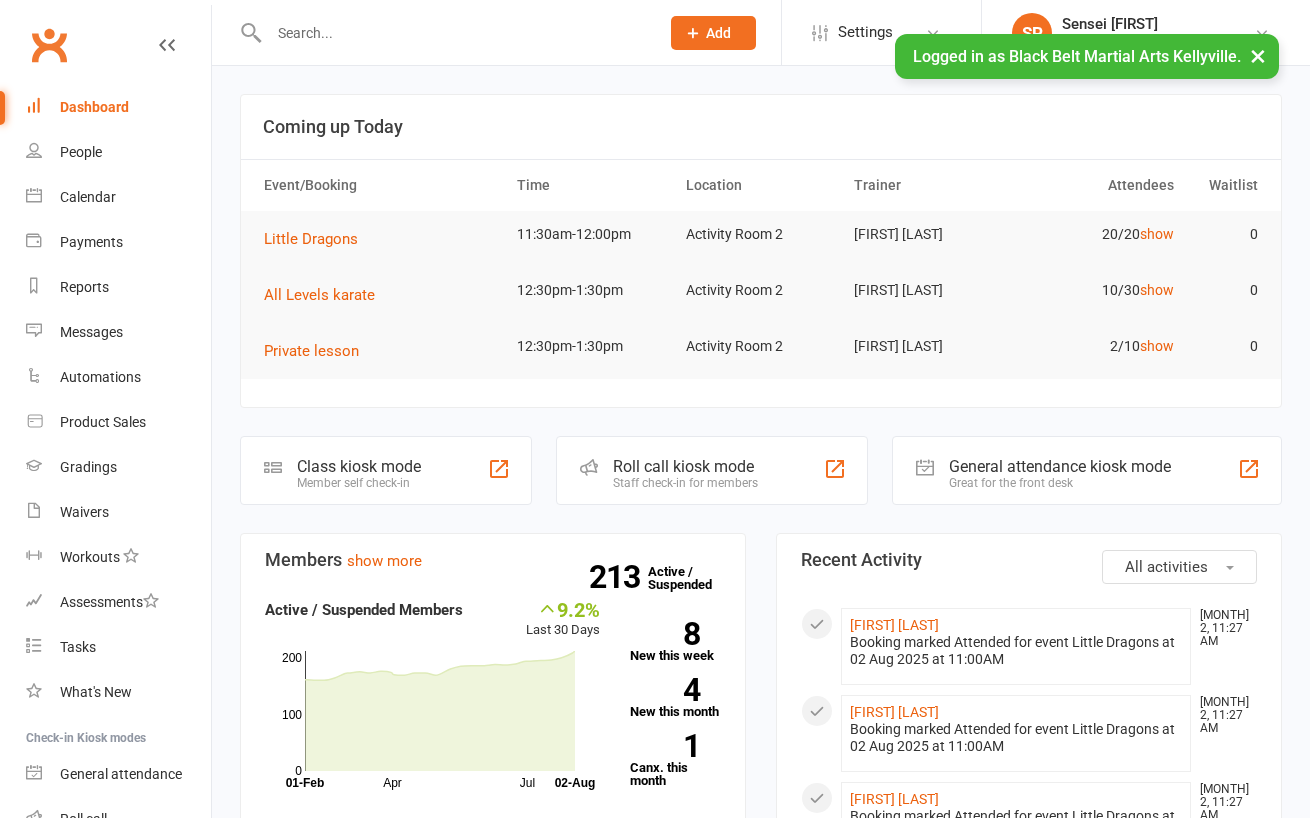 scroll, scrollTop: 0, scrollLeft: 0, axis: both 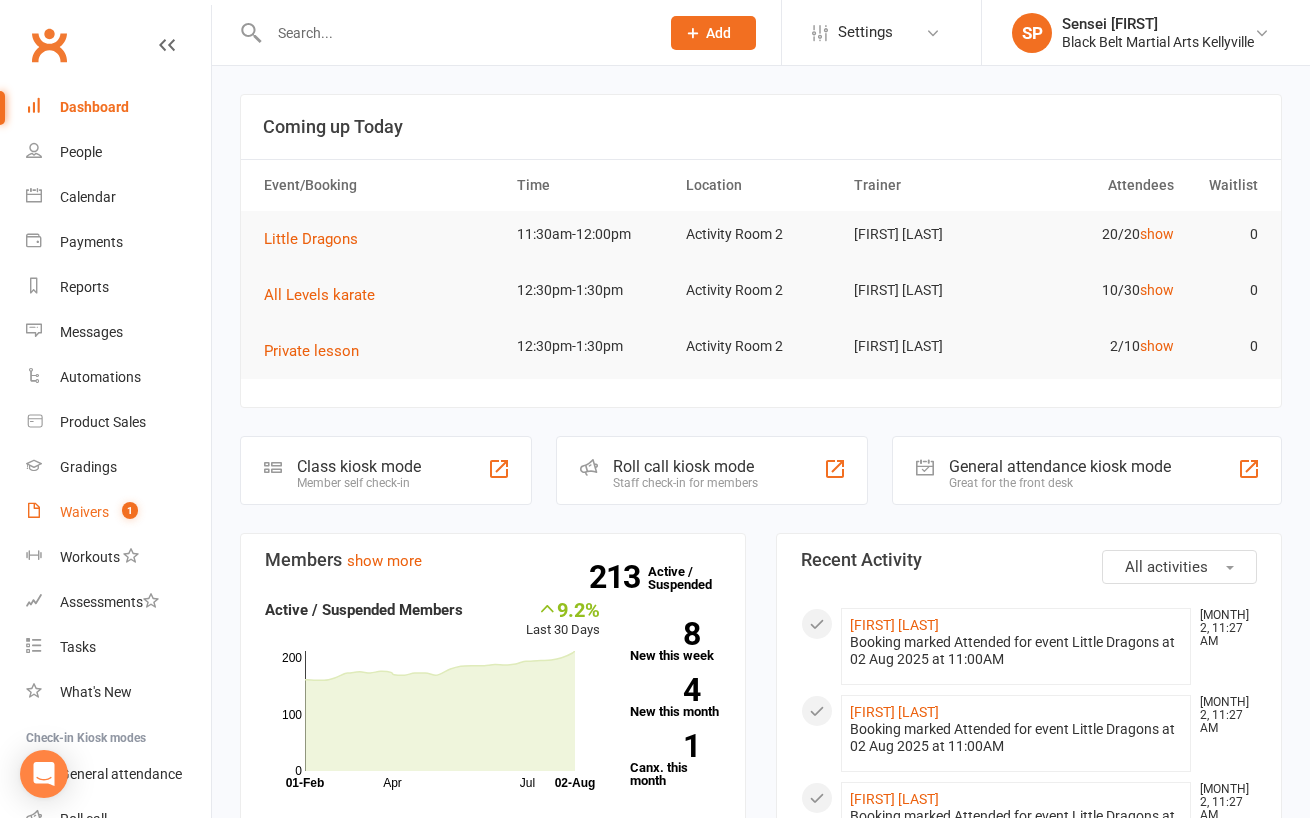 click on "Waivers" at bounding box center [84, 512] 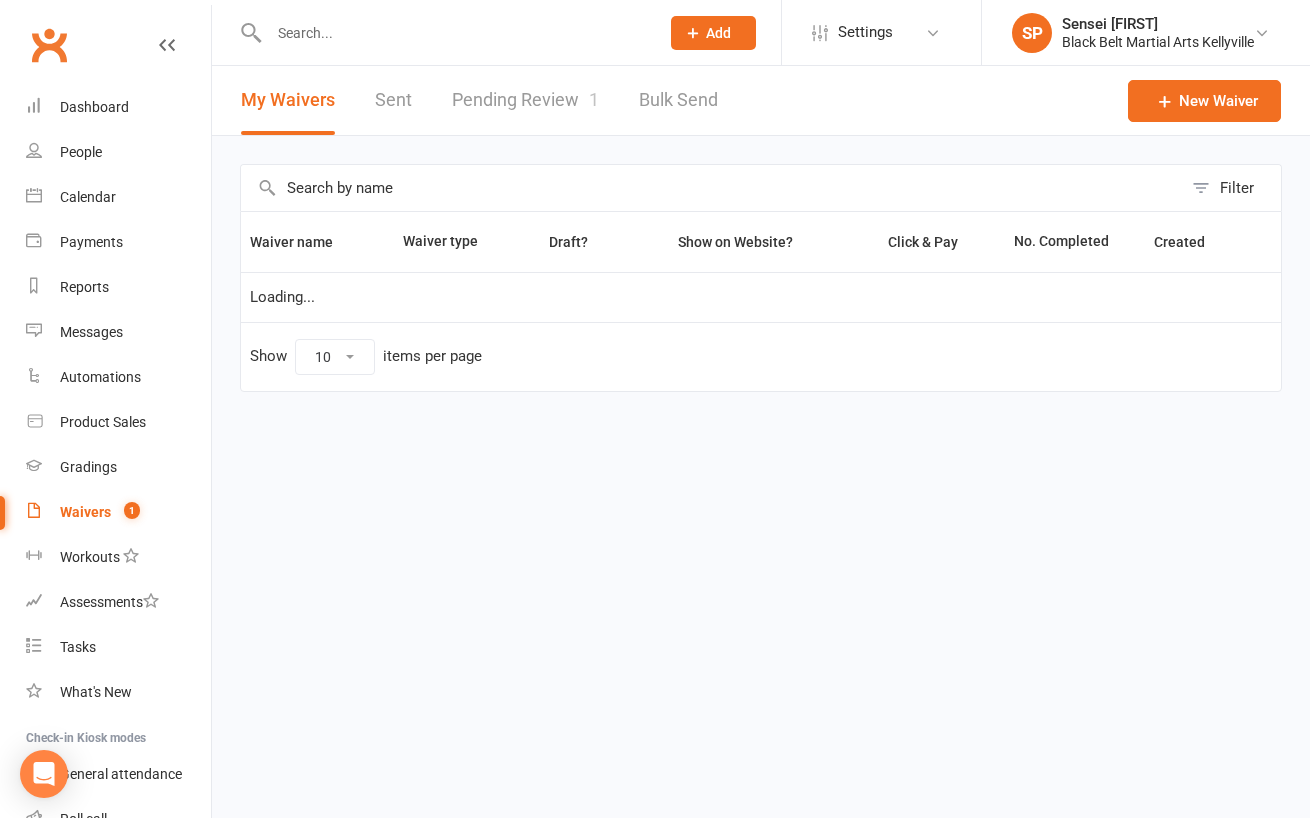 click on "Pending Review 1" at bounding box center (525, 100) 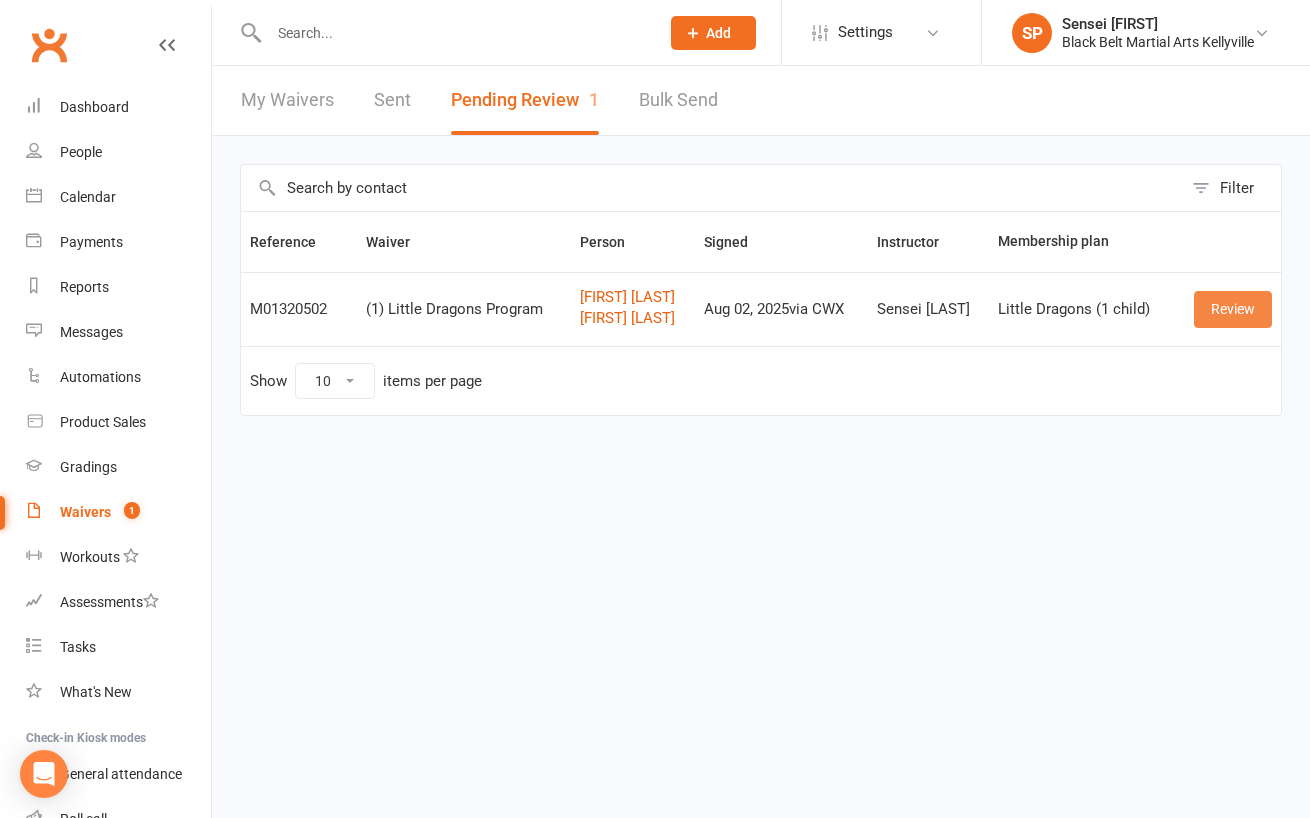 click on "Review" at bounding box center [1233, 309] 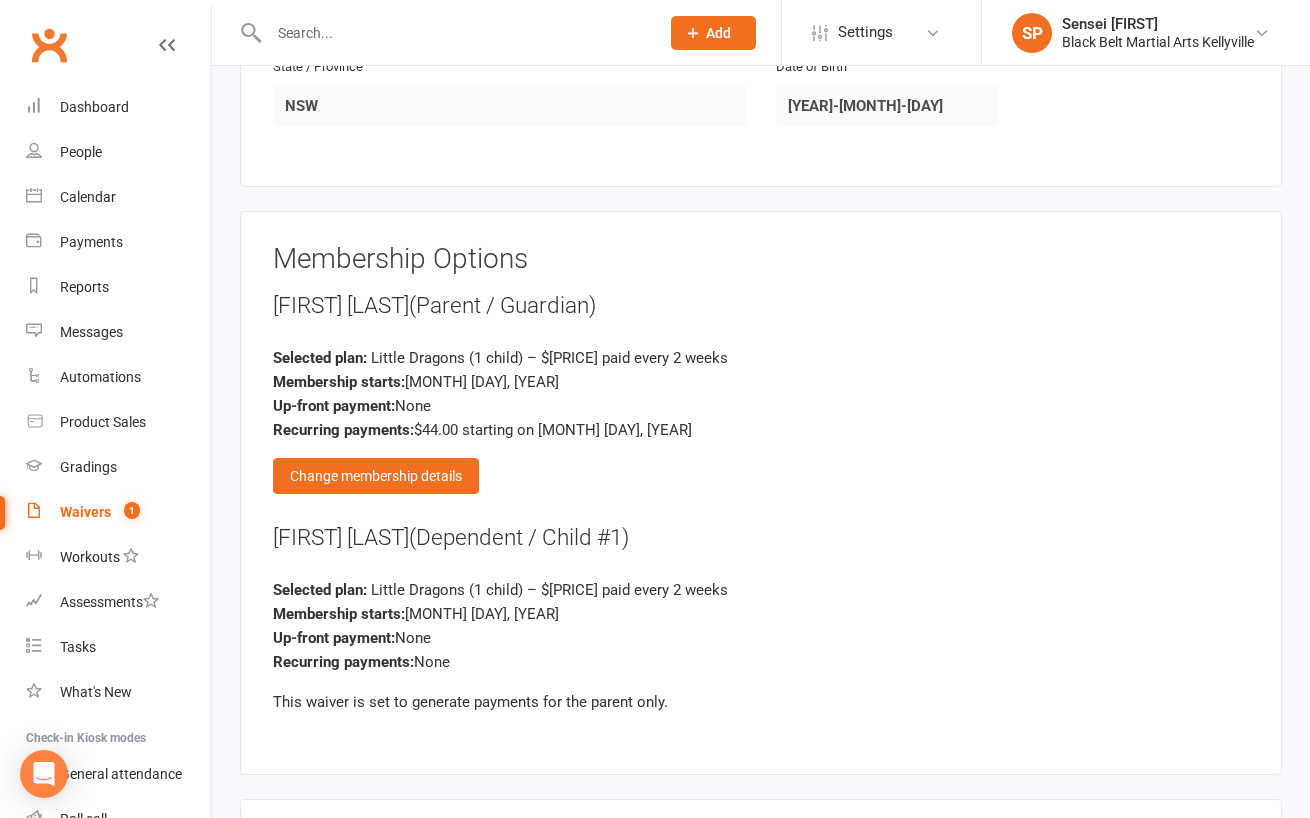 scroll, scrollTop: 1485, scrollLeft: 0, axis: vertical 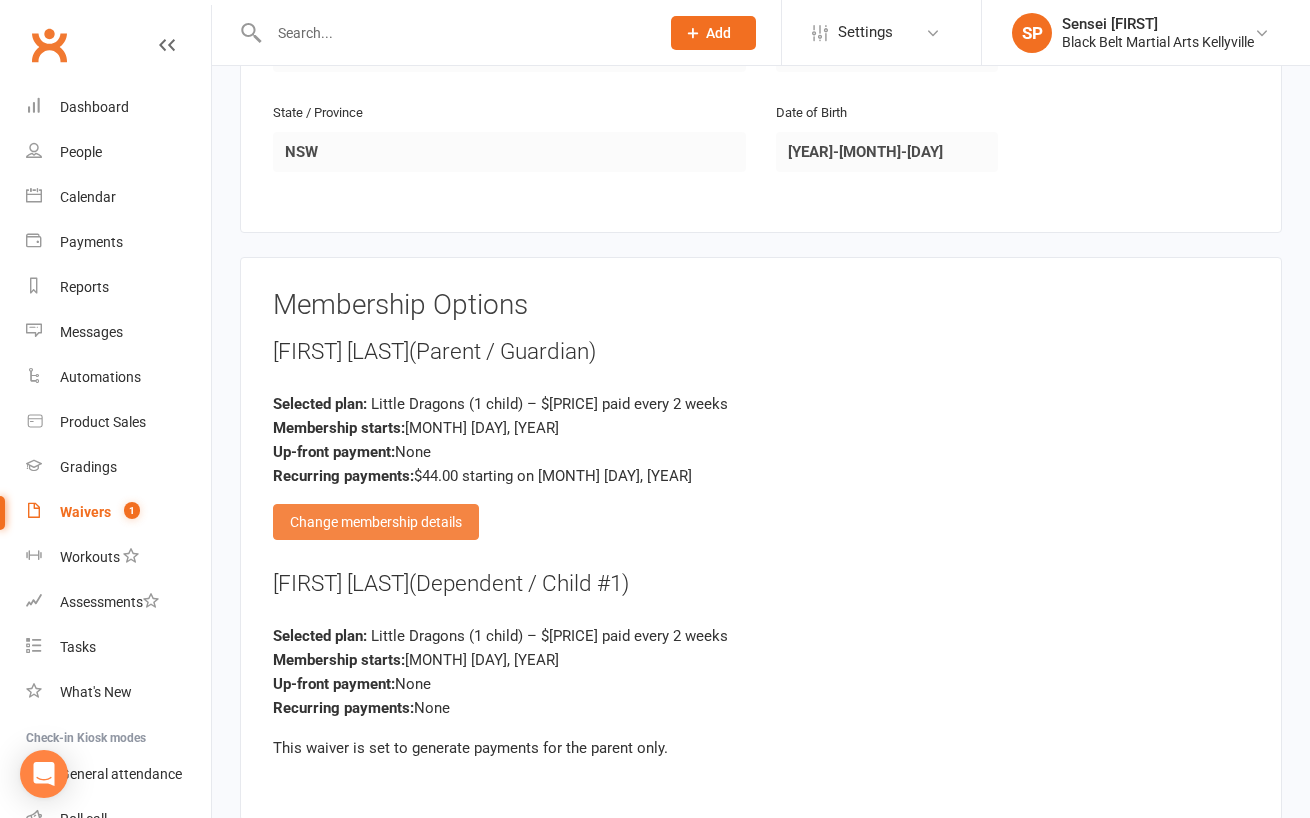click on "Change membership details" at bounding box center [376, 522] 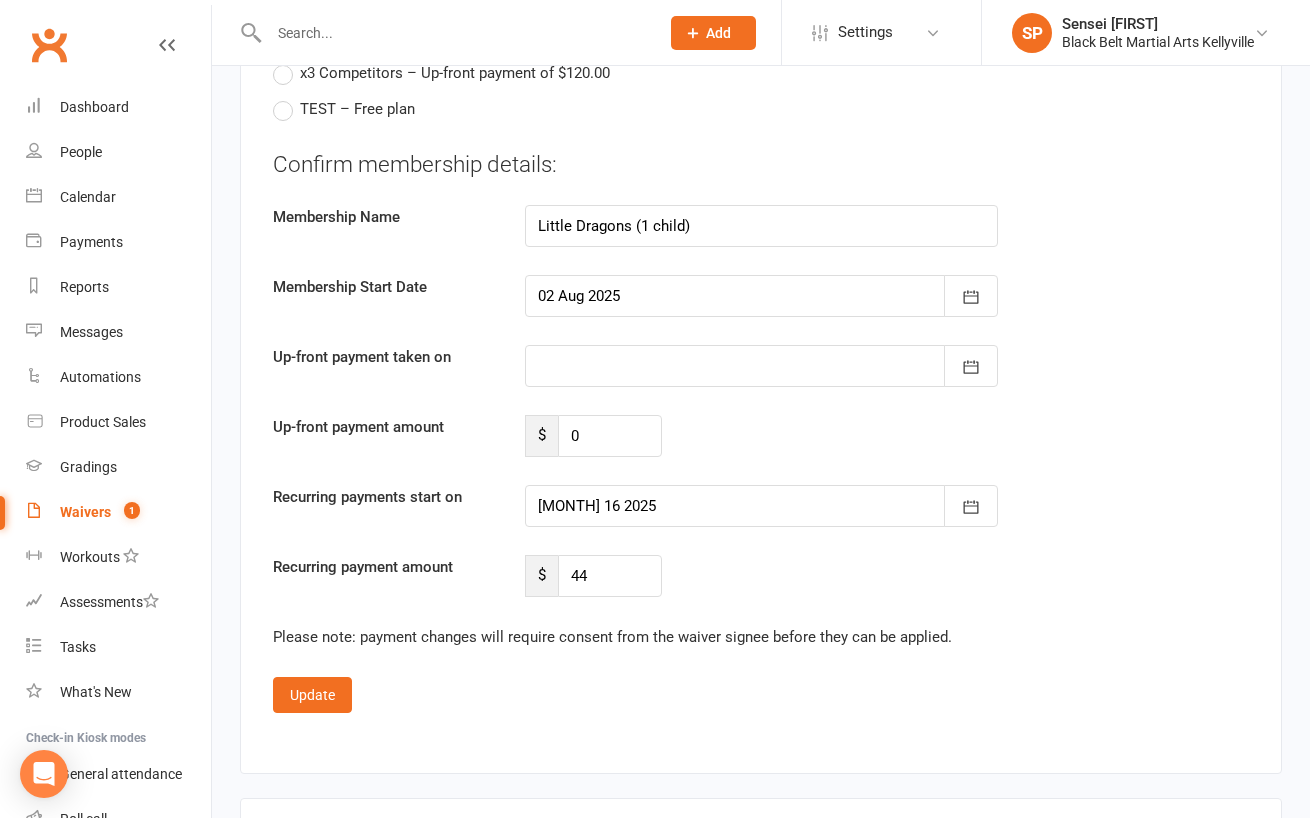 scroll, scrollTop: 3275, scrollLeft: 0, axis: vertical 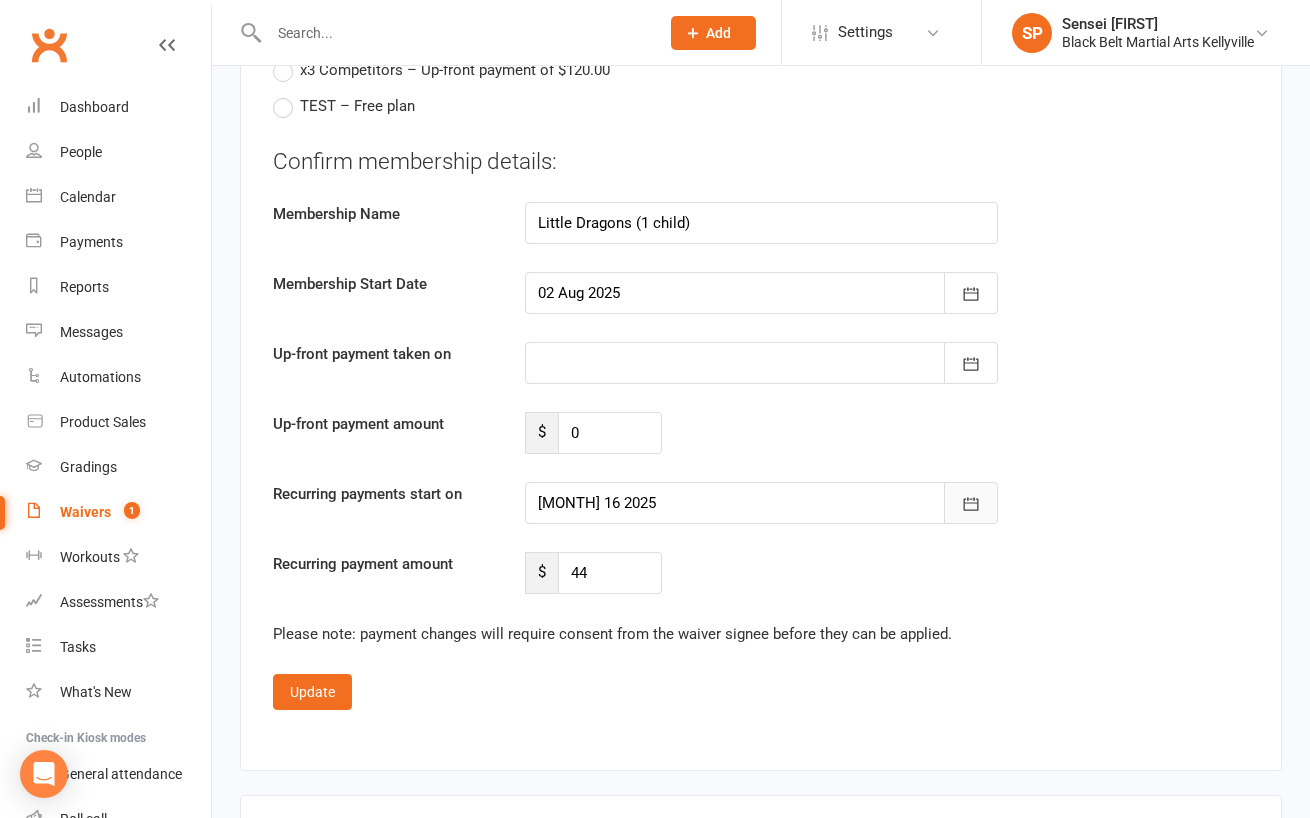 click 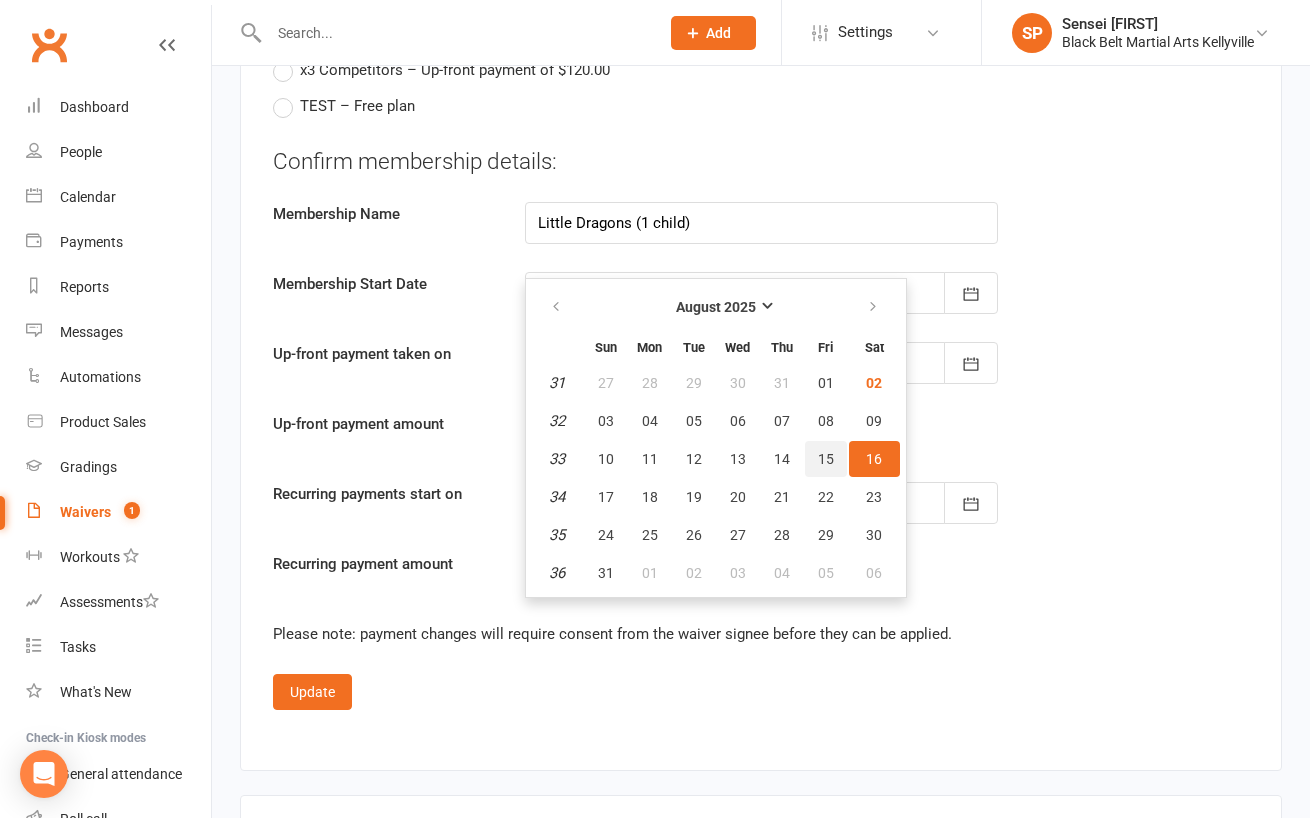 click on "15" at bounding box center (826, 459) 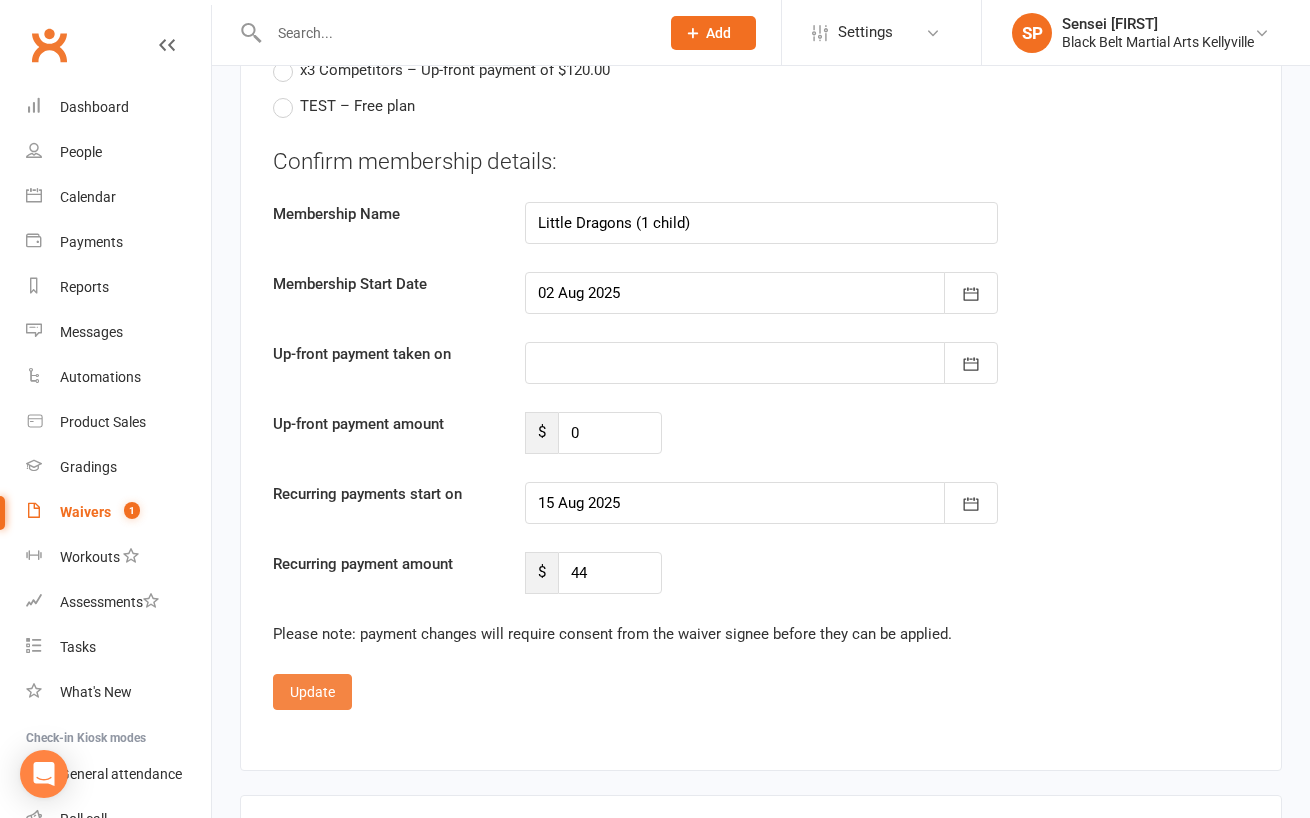 click on "Update" at bounding box center (312, 692) 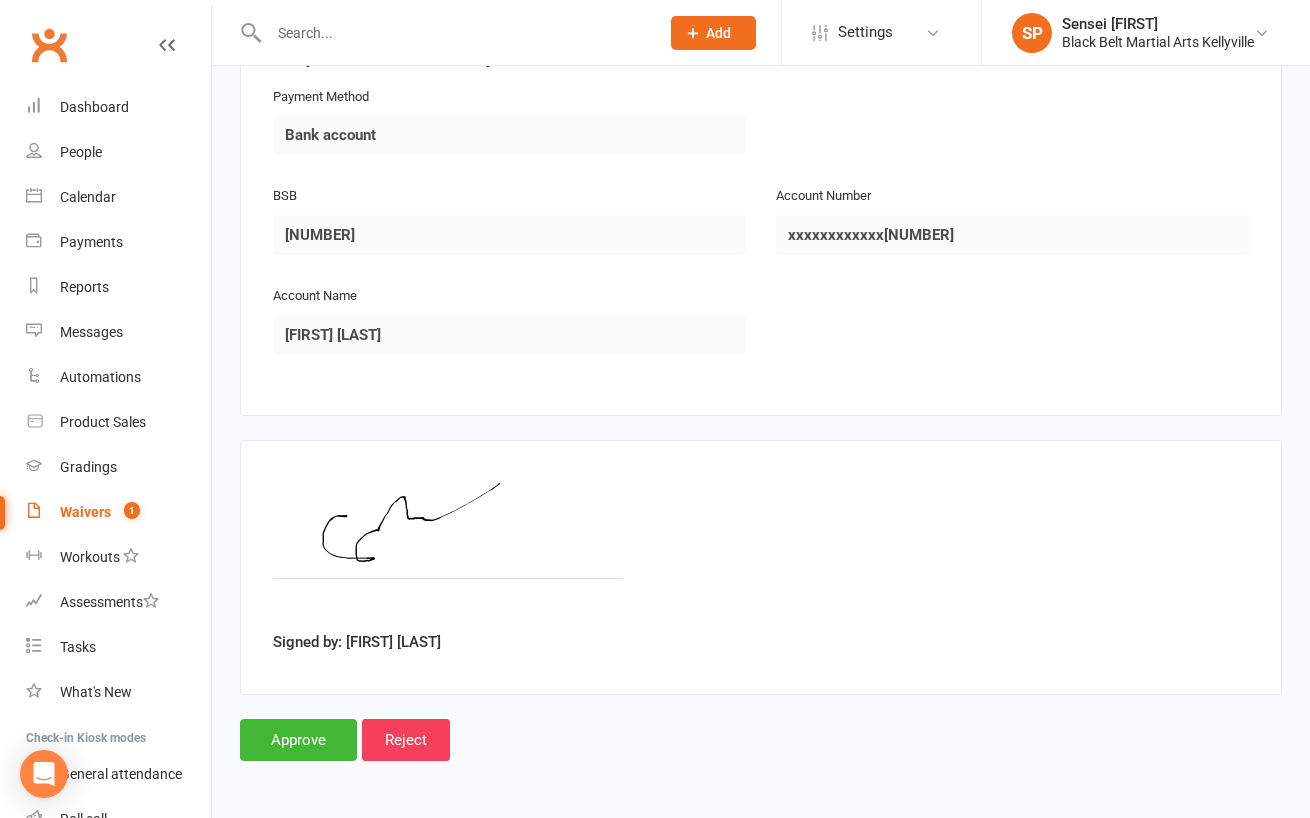 scroll, scrollTop: 2309, scrollLeft: 0, axis: vertical 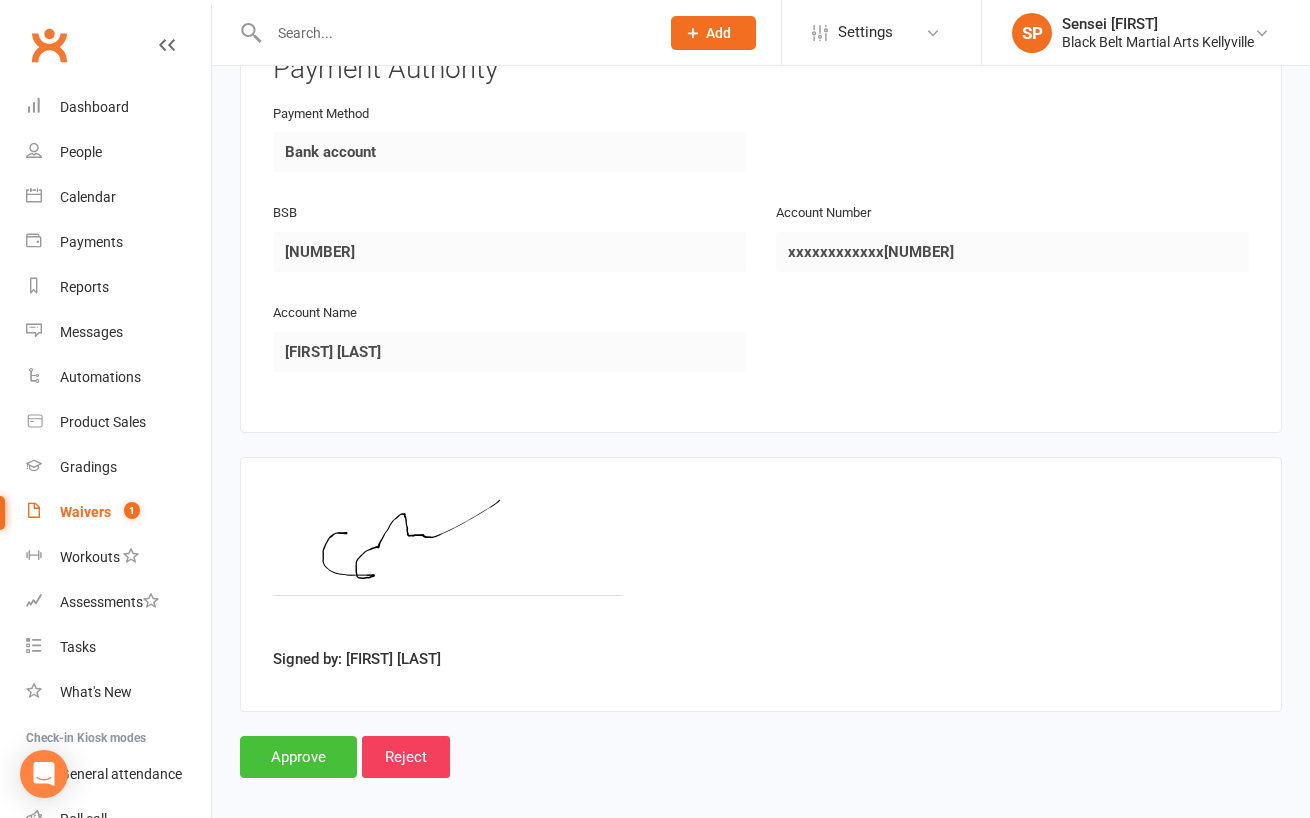click on "Approve" at bounding box center [298, 757] 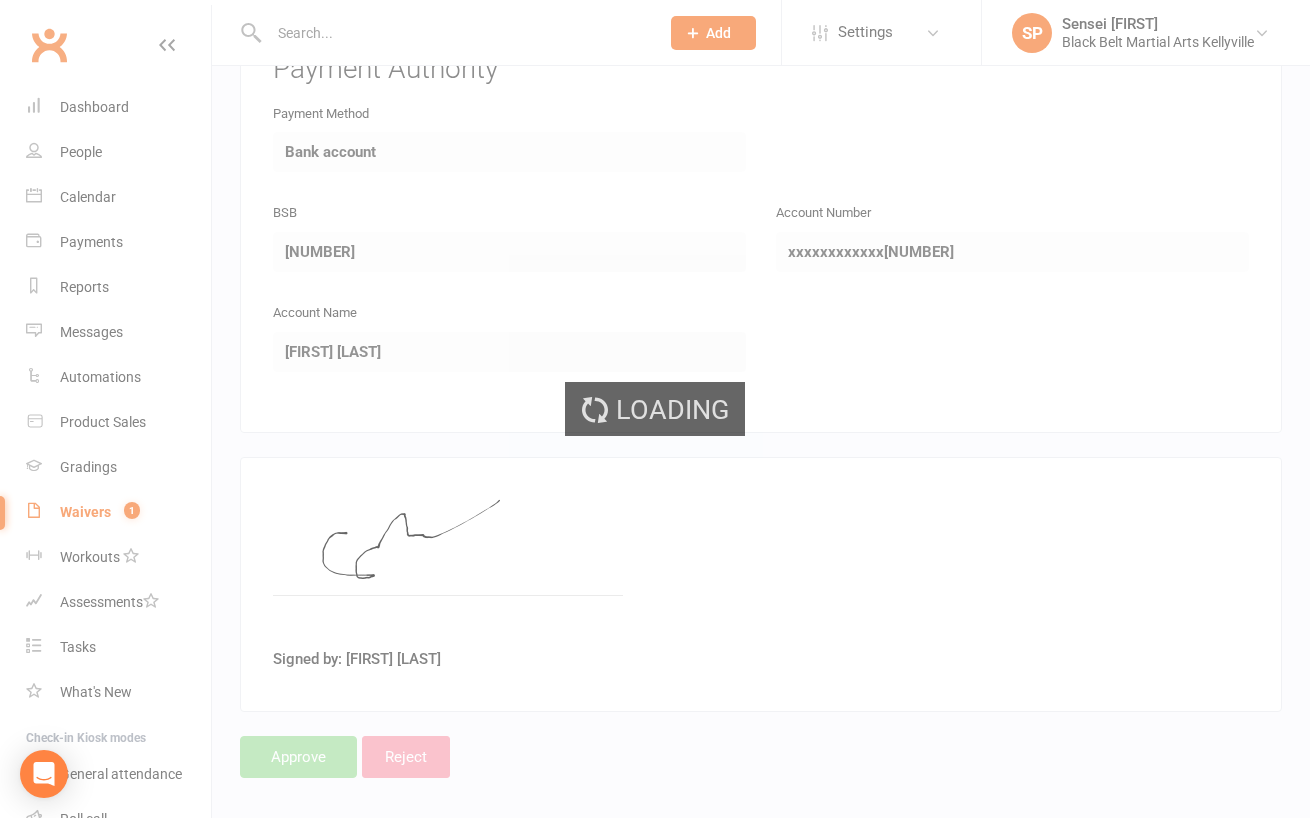scroll, scrollTop: 0, scrollLeft: 0, axis: both 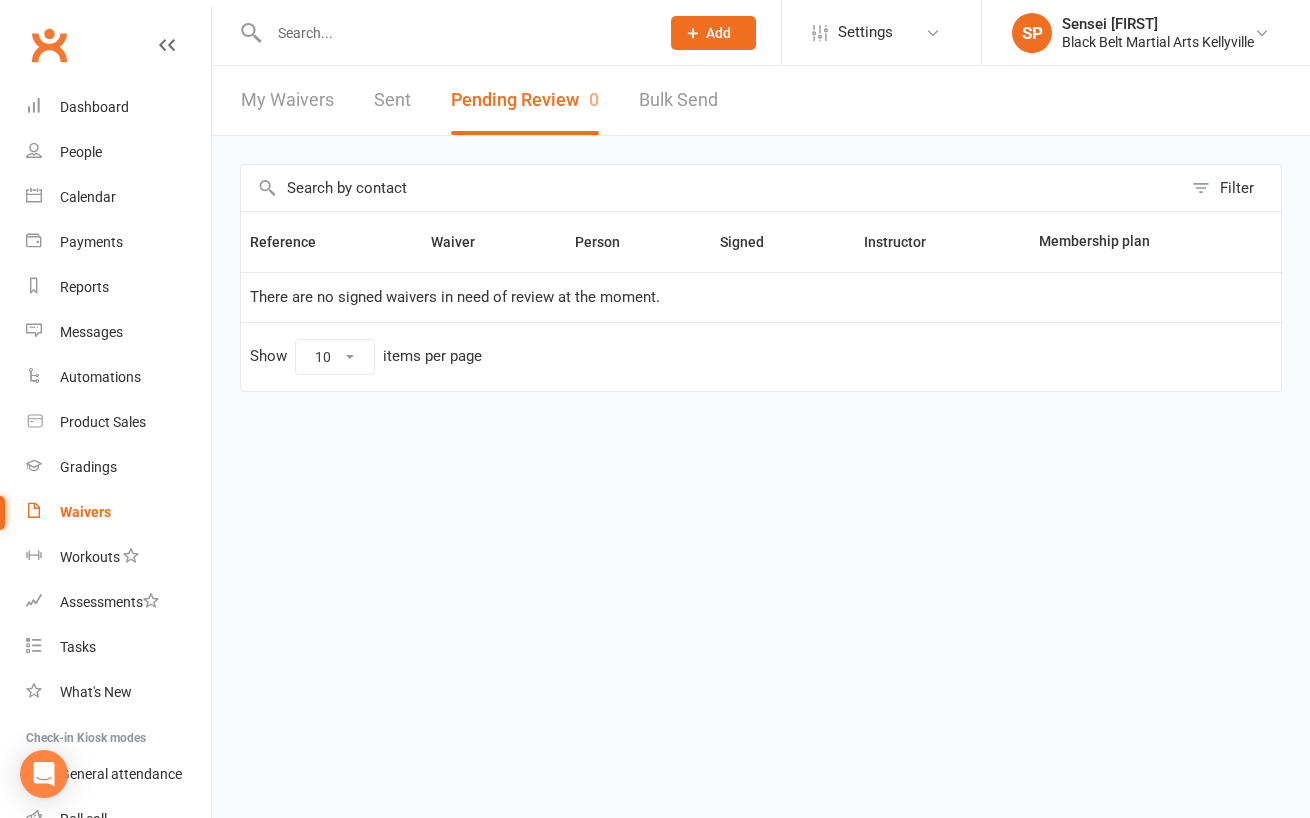 click at bounding box center (454, 33) 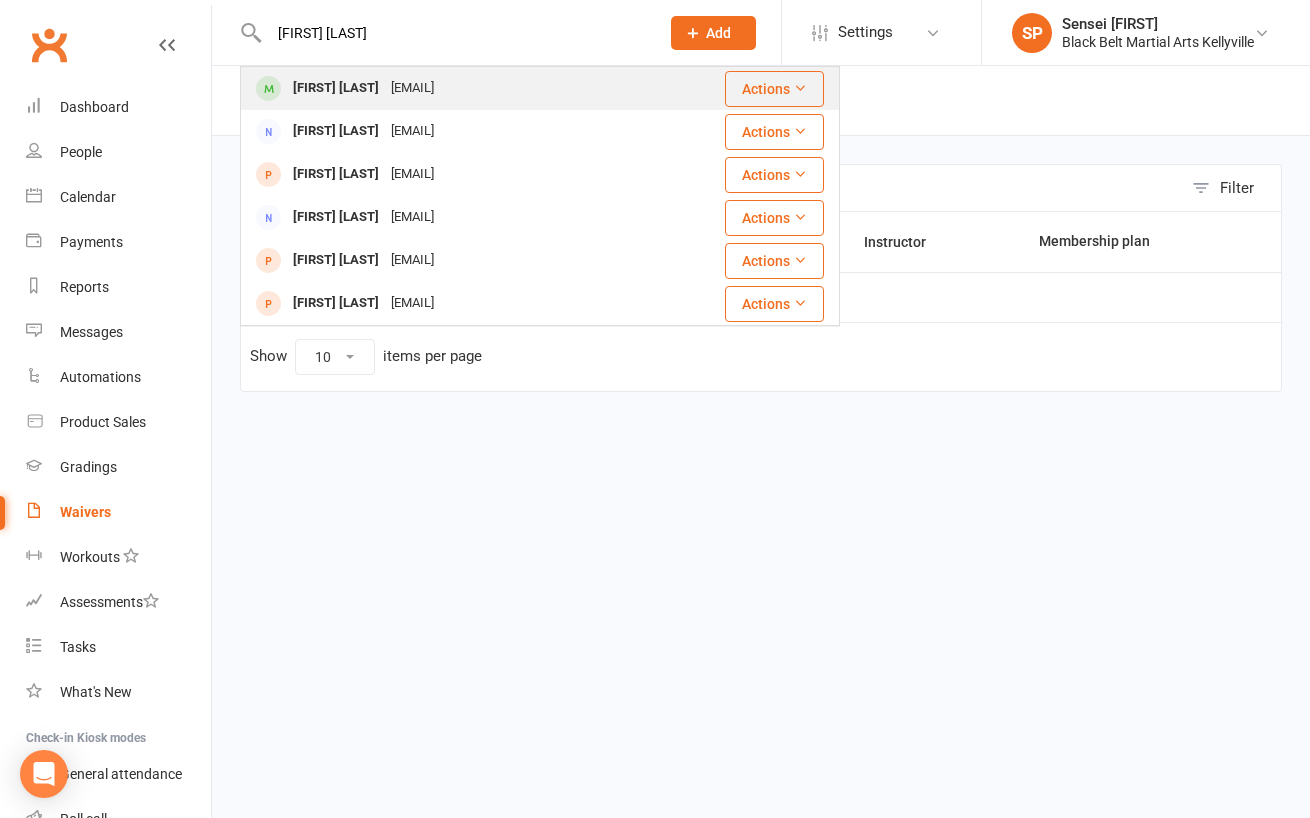 type on "[FIRST] [LAST]" 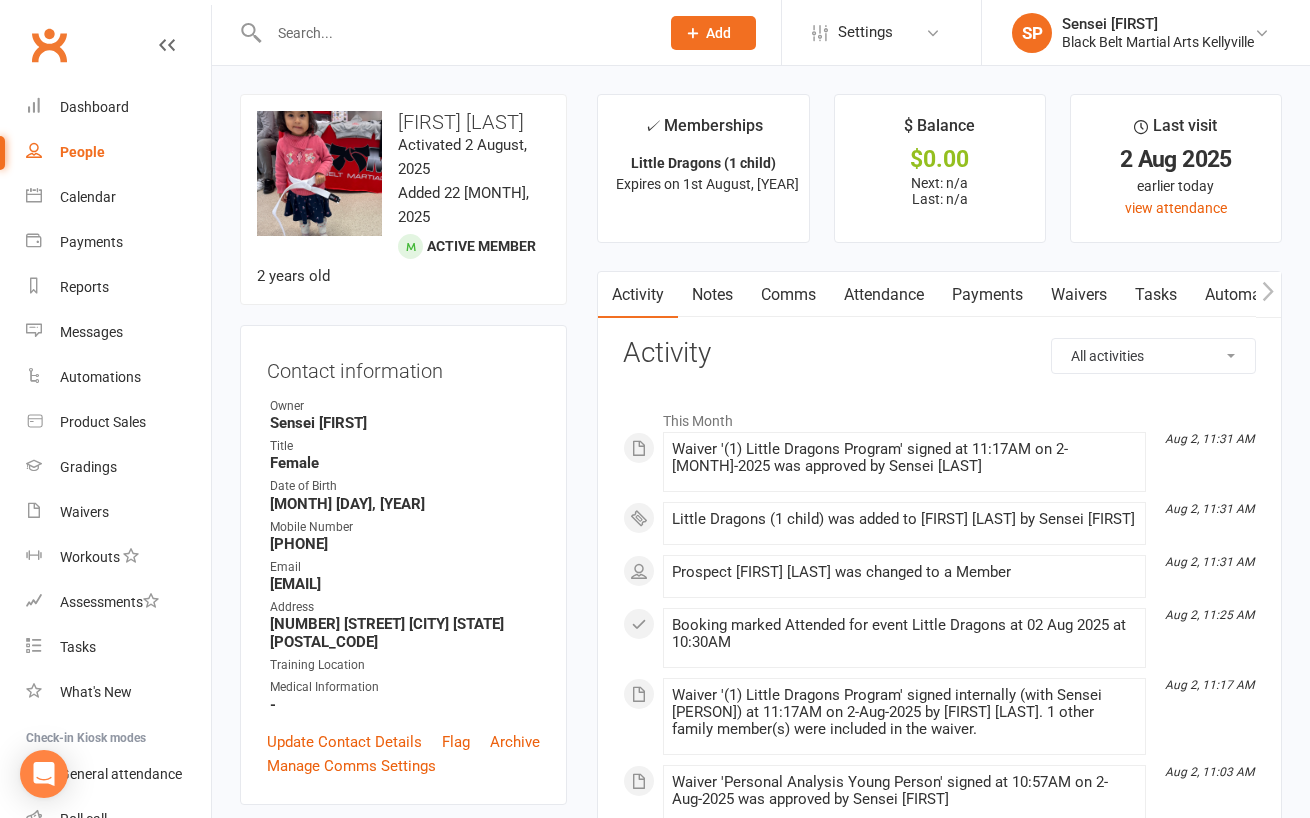 click on "upload photo change photo [FIRST] [LAST] Activated 2 [MONTH], 2025 Added 22 [MONTH], 2025   Active member 2 years old  Contact information Owner   Sensei [LAST] Title  Female
Date of Birth  October 23, 2022
Mobile Number  0434515226
Email  [EMAIL]
Address  32 [STREET] [CITY] [STATE] [POSTAL_CODE]
Training Location
Medical Information  -
Update Contact Details Flag Archive Manage Comms Settings
Wallet No payment methods added
Add / Edit Payment Method
Membership      Little Dragons (1 child) Aug 2 2025 — Aug 1 2035 This  week Booked: 0 Attended: 0 2 classes remaining    Cancel membership Upgrade / Downgrade Add new membership
Styles & Ranks  This member does not have any active styles yet. Add new style
Goals  edit Personal Analysis Goals -
LD Heroes Goals & After Black Belt -
Leadership Challenege -
Candidate for Black Belt Goals -
1st Dan Goals -
2nd Dan Goals -
3rd Dan Goals -
Prep Cycle payment -
Initial Investment  edit Total Amount
PIF -
-
Notes -" at bounding box center (403, 1600) 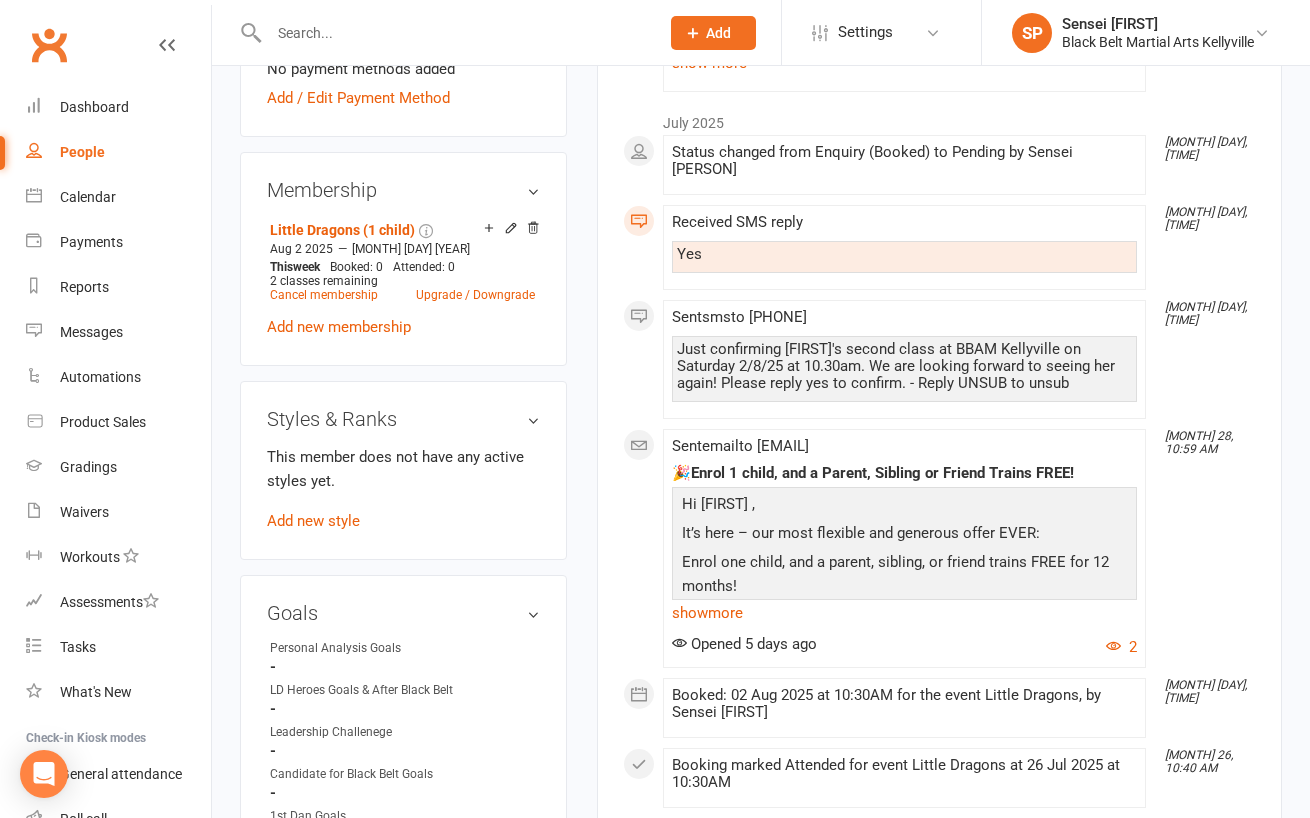 scroll, scrollTop: 846, scrollLeft: 0, axis: vertical 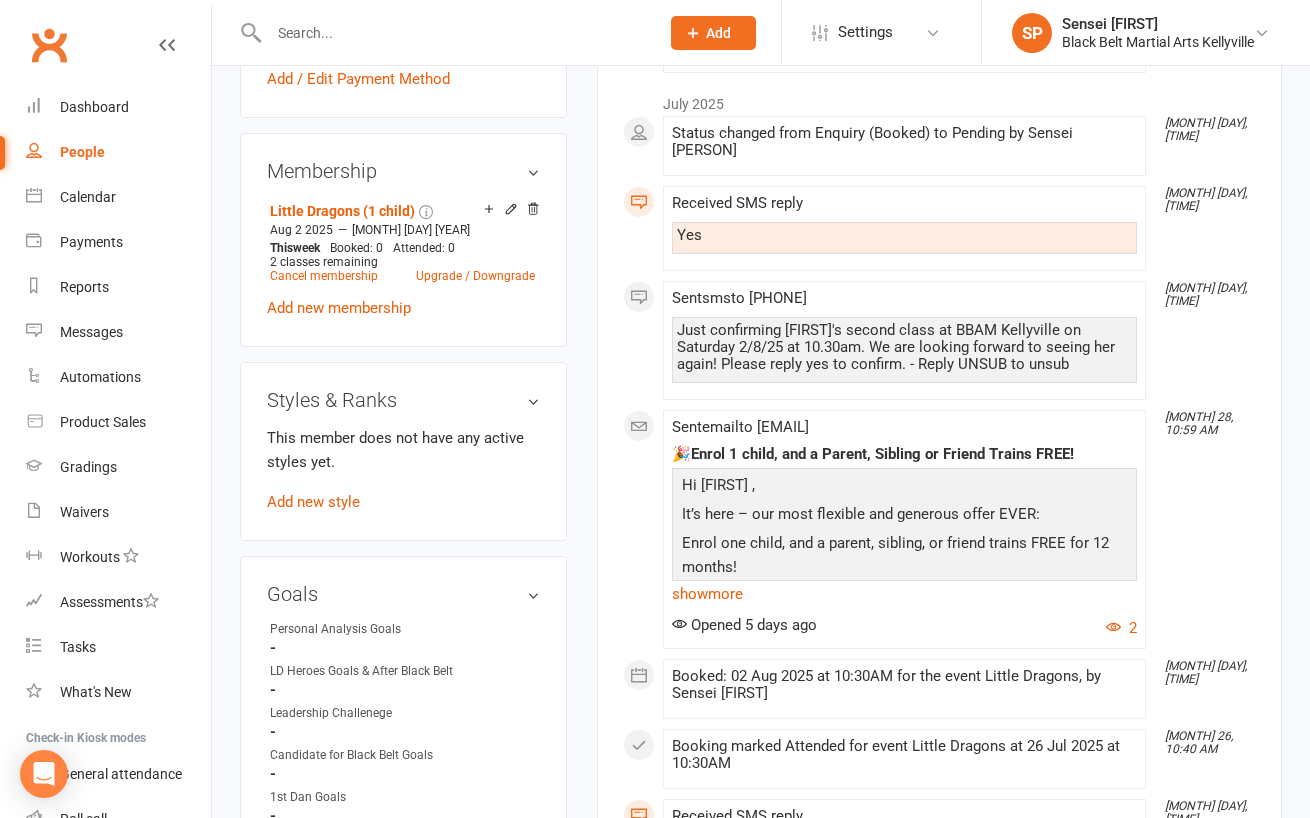 click on "upload photo change photo [FIRST] [LAST] Activated 2 [MONTH], 2025 Added 22 [MONTH], 2025   Active member 2 years old  Contact information Owner   Sensei [LAST] Title  Female
Date of Birth  October 23, 2022
Mobile Number  0434515226
Email  [EMAIL]
Address  32 [STREET] [CITY] [STATE] [POSTAL_CODE]
Training Location
Medical Information  -
Update Contact Details Flag Archive Manage Comms Settings
Wallet No payment methods added
Add / Edit Payment Method
Membership      Little Dragons (1 child) Aug 2 2025 — Aug 1 2035 This  week Booked: 0 Attended: 0 2 classes remaining    Cancel membership Upgrade / Downgrade Add new membership
Styles & Ranks  This member does not have any active styles yet. Add new style
Goals  edit Personal Analysis Goals -
LD Heroes Goals & After Black Belt -
Leadership Challenege -
Candidate for Black Belt Goals -
1st Dan Goals -
2nd Dan Goals -
3rd Dan Goals -
Prep Cycle payment -
Initial Investment  edit Total Amount
PIF -
-
Notes -" at bounding box center [403, 754] 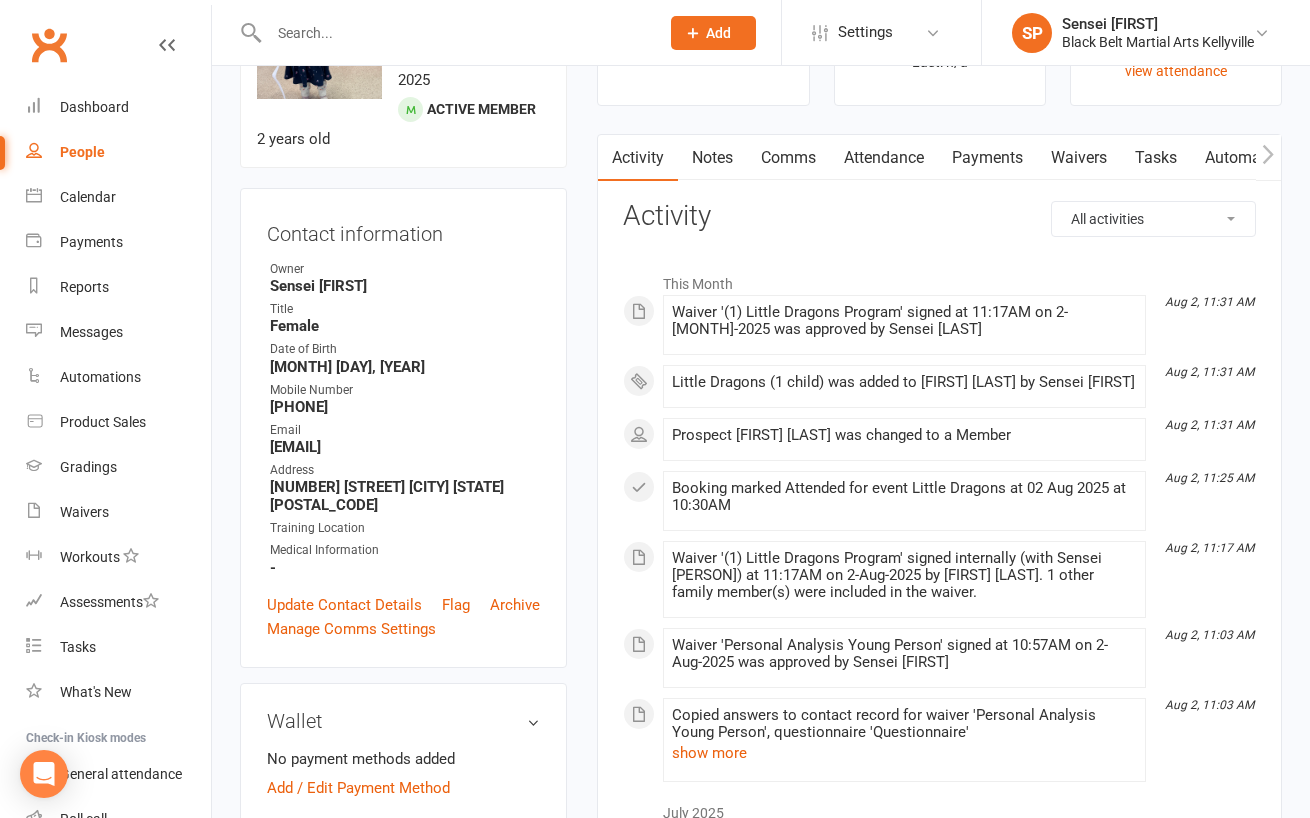 scroll, scrollTop: 0, scrollLeft: 0, axis: both 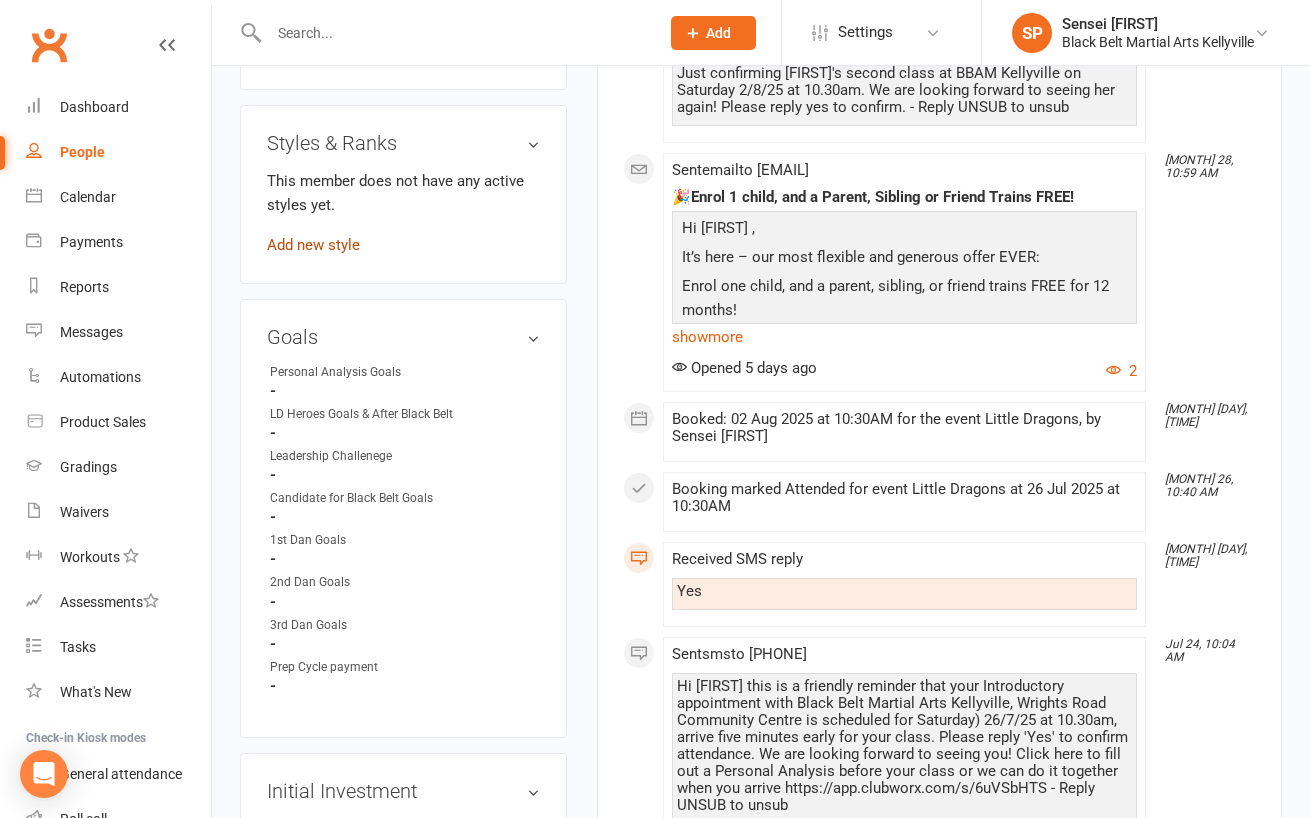 click on "Add new style" at bounding box center [313, 245] 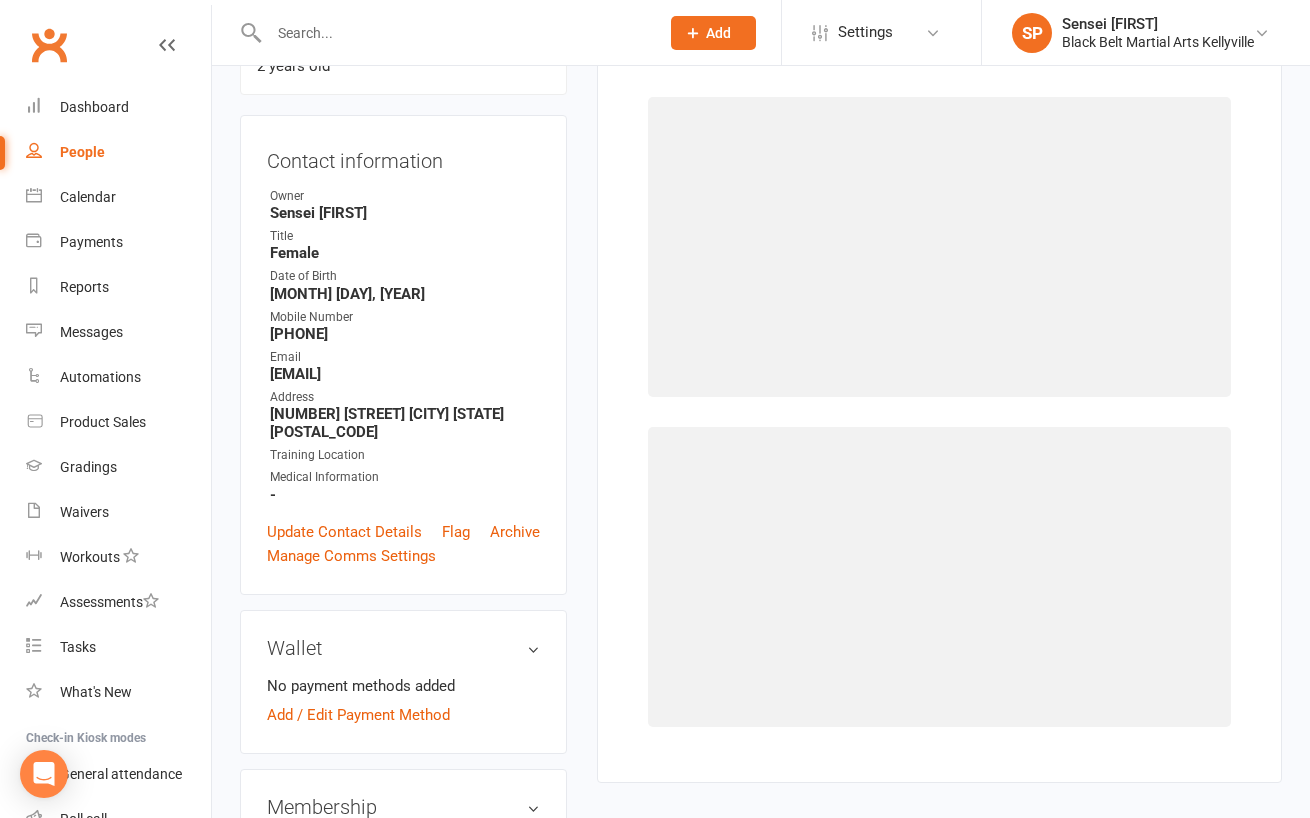 scroll, scrollTop: 170, scrollLeft: 0, axis: vertical 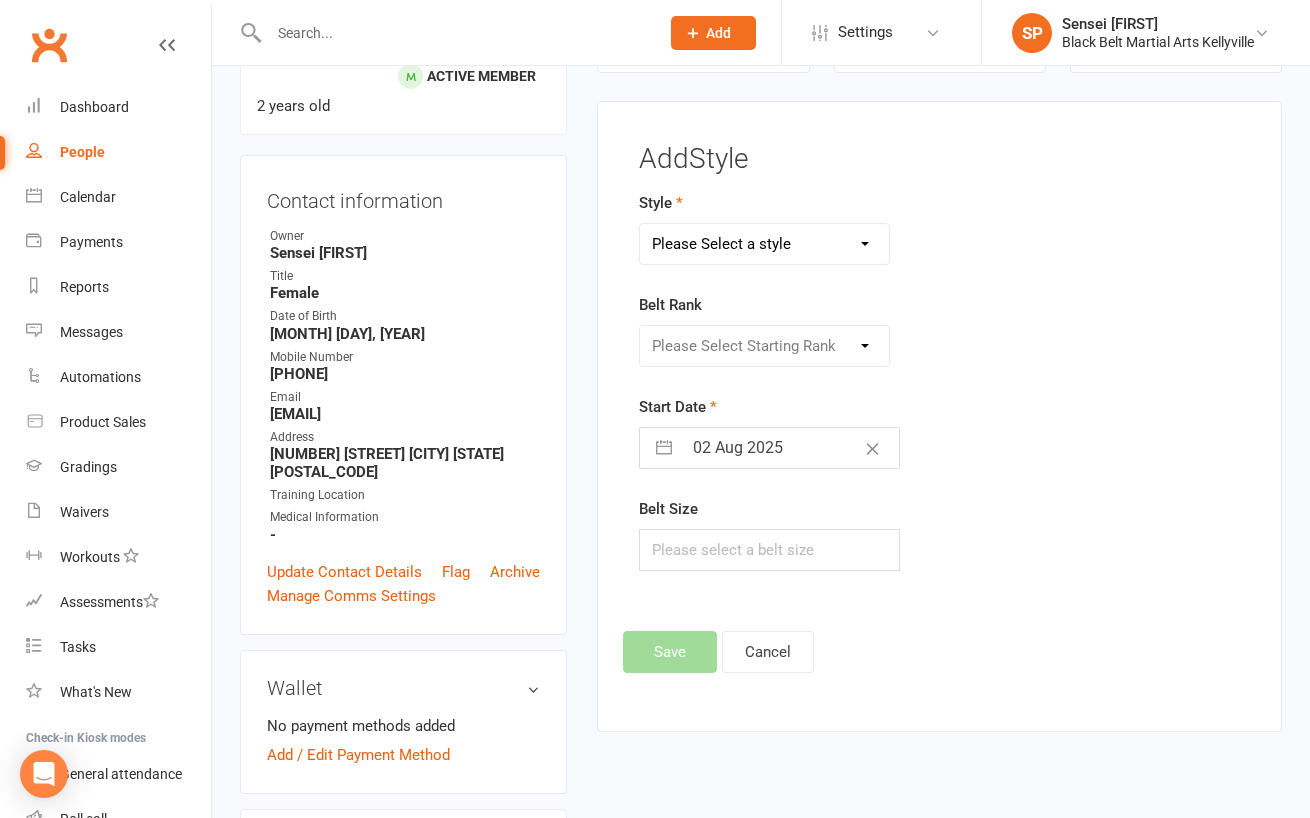 click on "Please Select a style Karate Kickboxing  Little Dragons Mini Dragons Tiny Dragons" at bounding box center (764, 244) 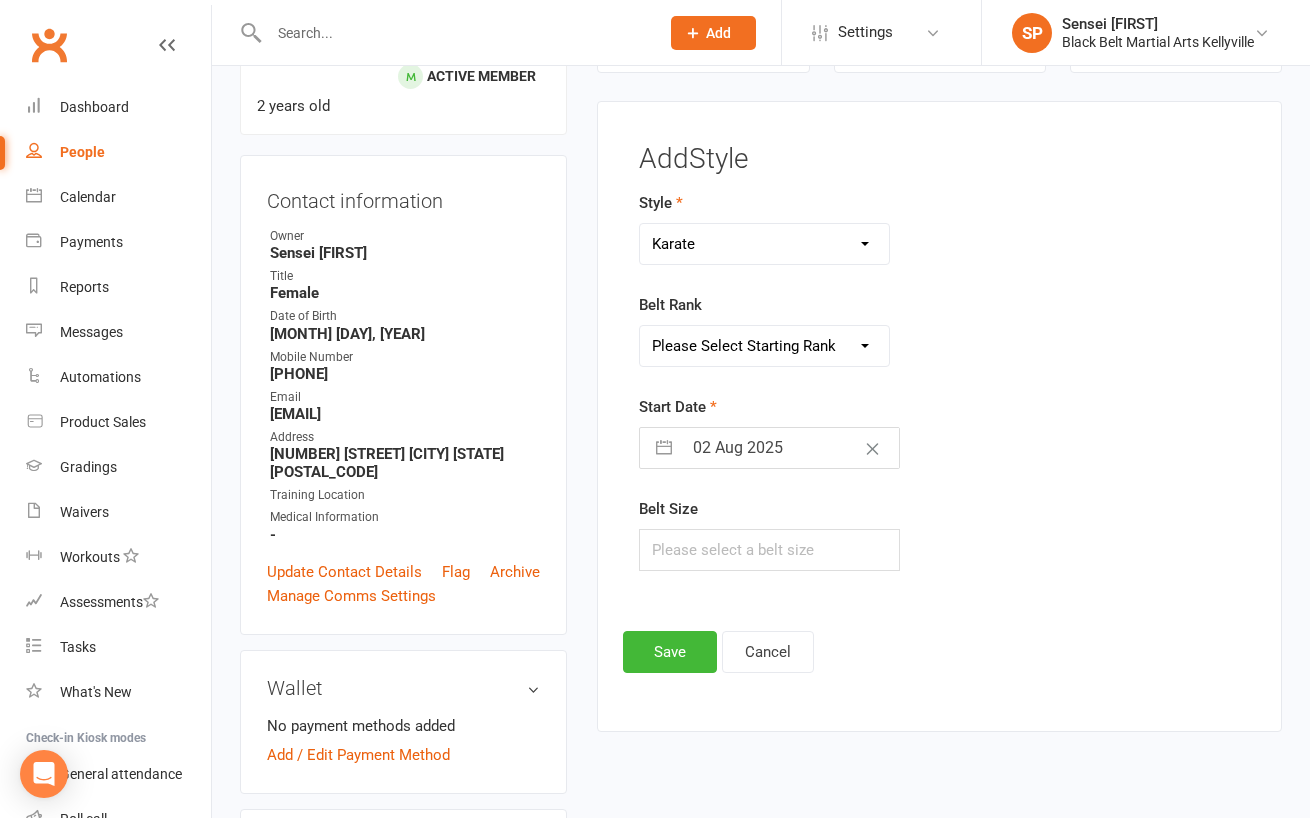 click on "Please Select Starting Rank White belt Green blue belt Green belt Yellow orange belt Yellow belt Green orange belt Orange belt Blue brown belt Certificate" at bounding box center (764, 346) 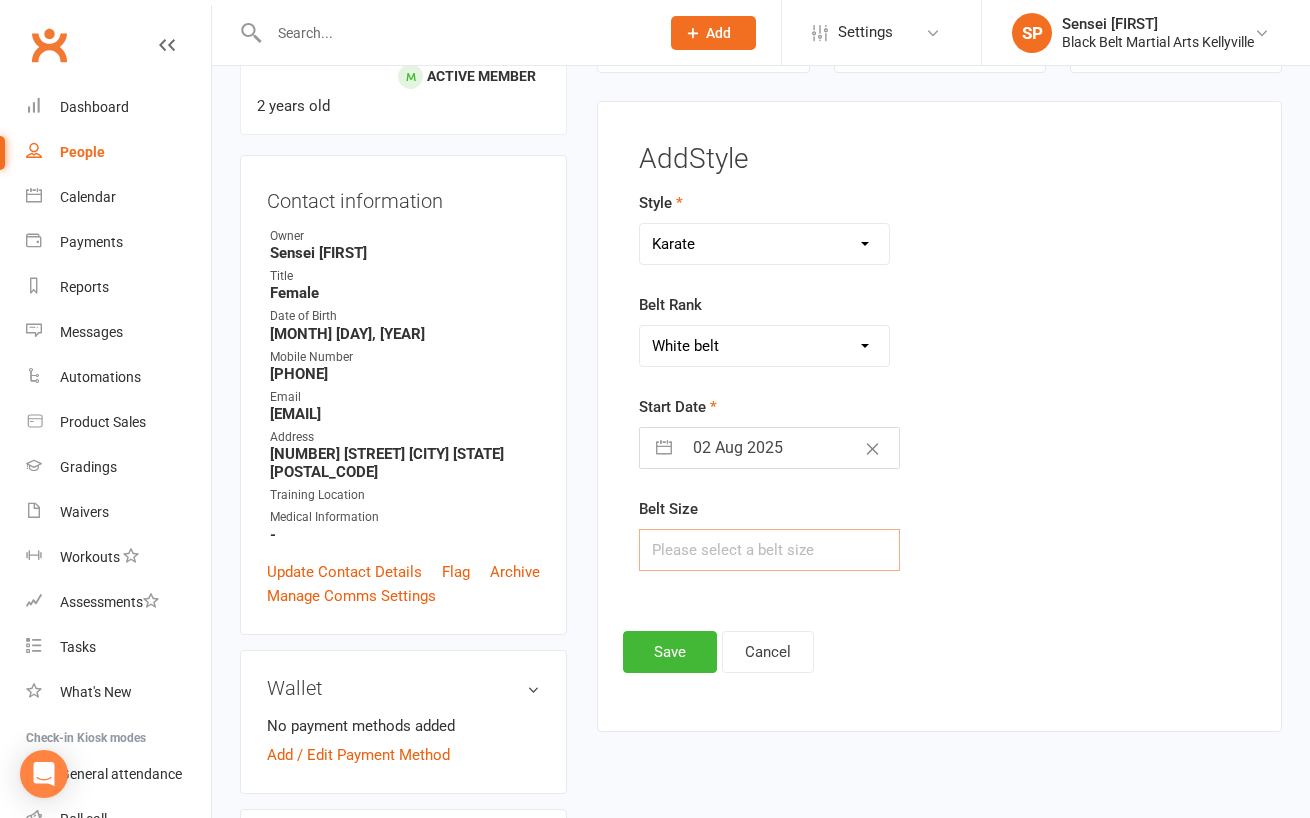 drag, startPoint x: 708, startPoint y: 546, endPoint x: 697, endPoint y: 546, distance: 11 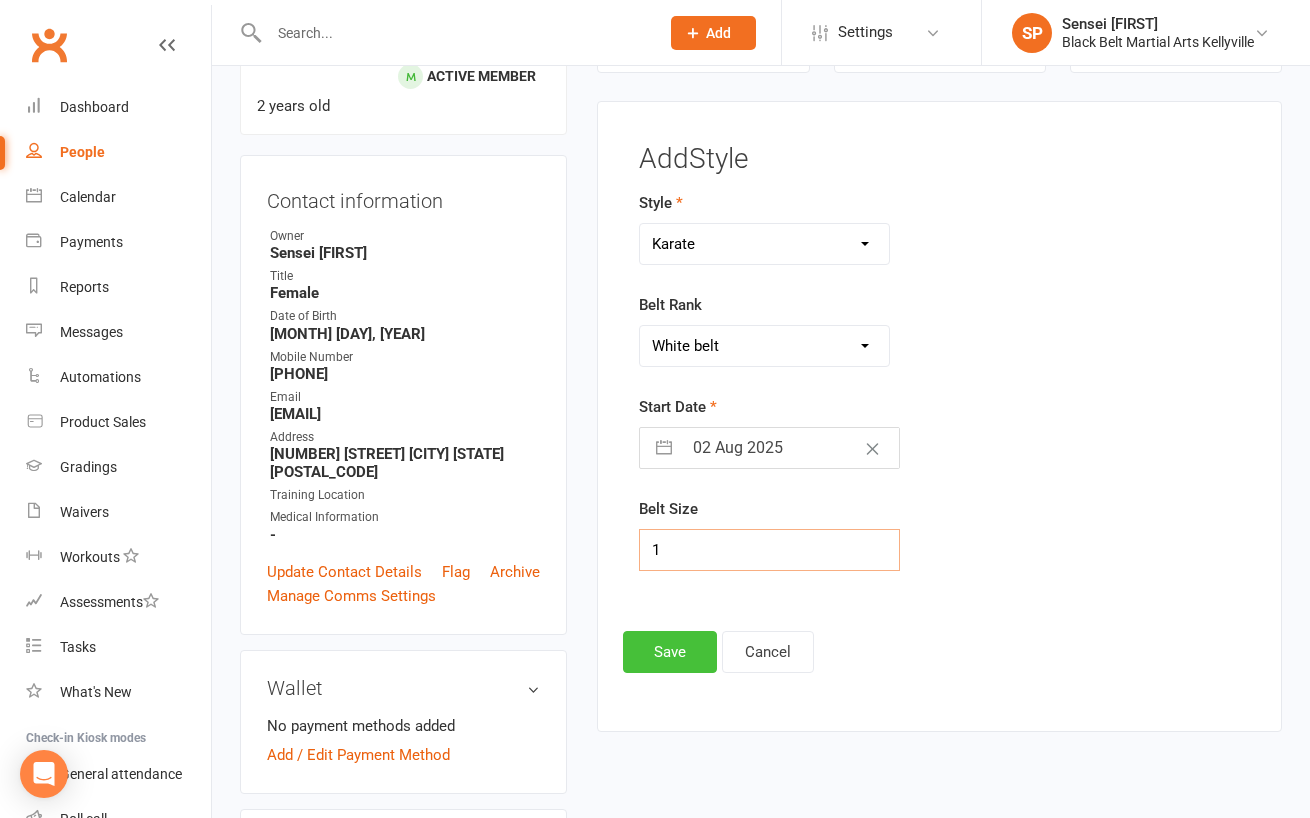 type on "1" 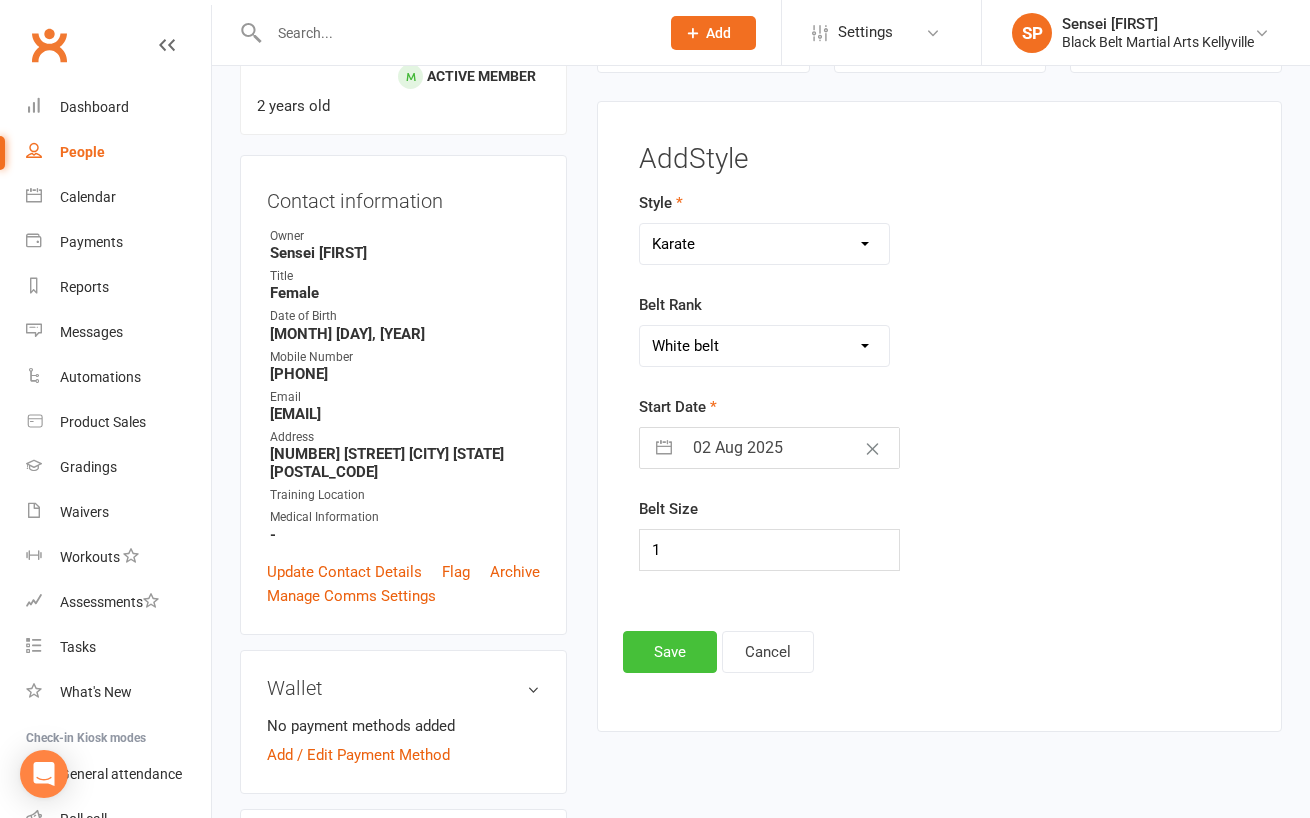 click on "Save" at bounding box center (670, 652) 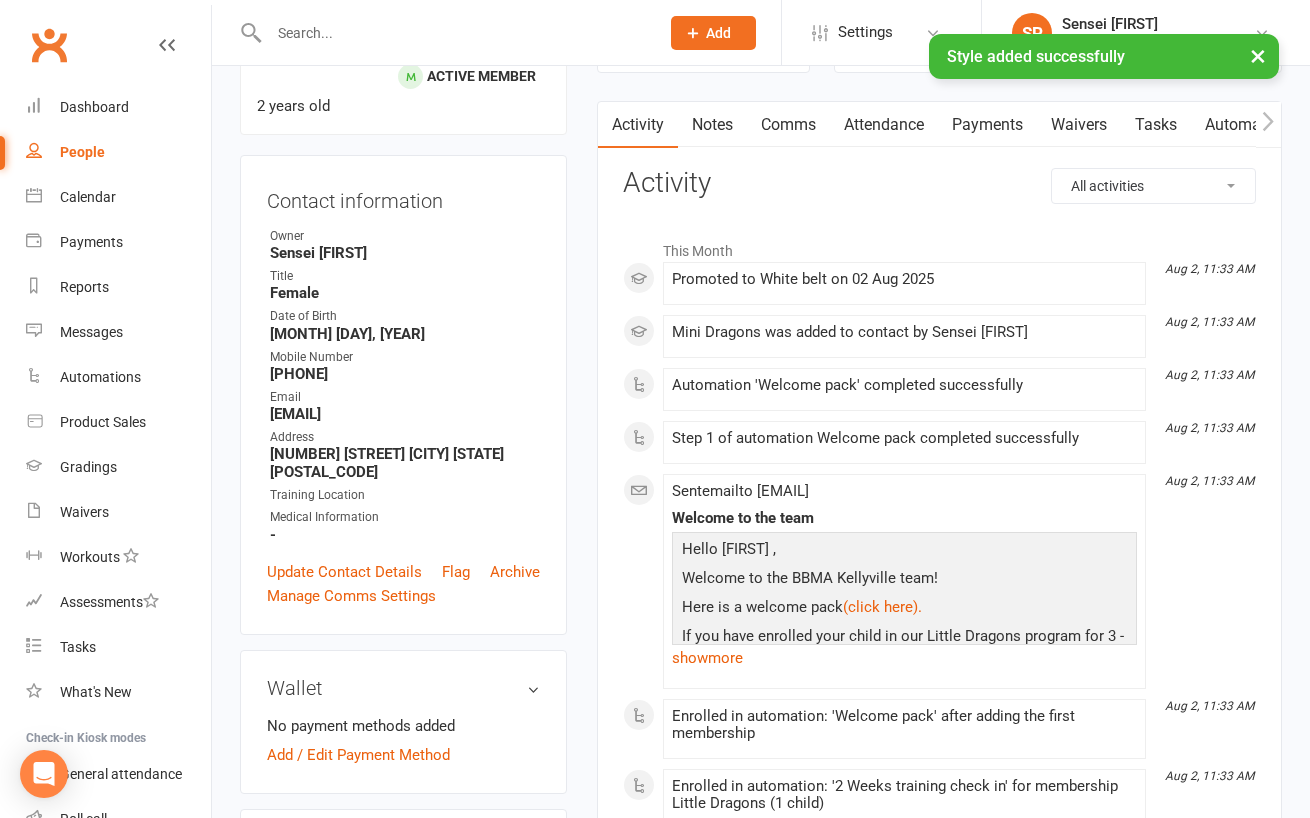 click on "upload photo change photo [FIRST] [LAST] Activated 2 August, 2025 Added 22 June, 2025   Active member 2 years old  Contact information Owner   Sensei [FIRST] Title  Female
Date of Birth  October 23, 2022
Mobile Number  [PHONE]
Email  [EMAIL]
Address  [NUMBER] [STREET] [CITY] [STATE] [POSTAL_CODE]
Training Location
Medical Information  -
Update Contact Details Flag Archive Manage Comms Settings
Wallet No payment methods added
Add / Edit Payment Method
Membership      Little Dragons (1 child) Aug 2 2025 — Aug 1 2035 This  week Booked: 0 Attended: 0 2 classes remaining    Cancel membership Upgrade / Downgrade Add new membership
Styles & Ranks  Mini Dragons  / White belt Start Date: 2 Aug 2025 Last Graded: 2 Aug 2025 Attendances Since Last Grading Style attendances: 0 All Attendances: 0 Belt Size: 1
Add new style
Goals  edit Personal Analysis Goals -
LD Heroes Goals & After Black Belt -
Leadership Challenege -
Candidate for Black Belt Goals -
1st Dan Goals -
-
-
-" at bounding box center [403, 1485] 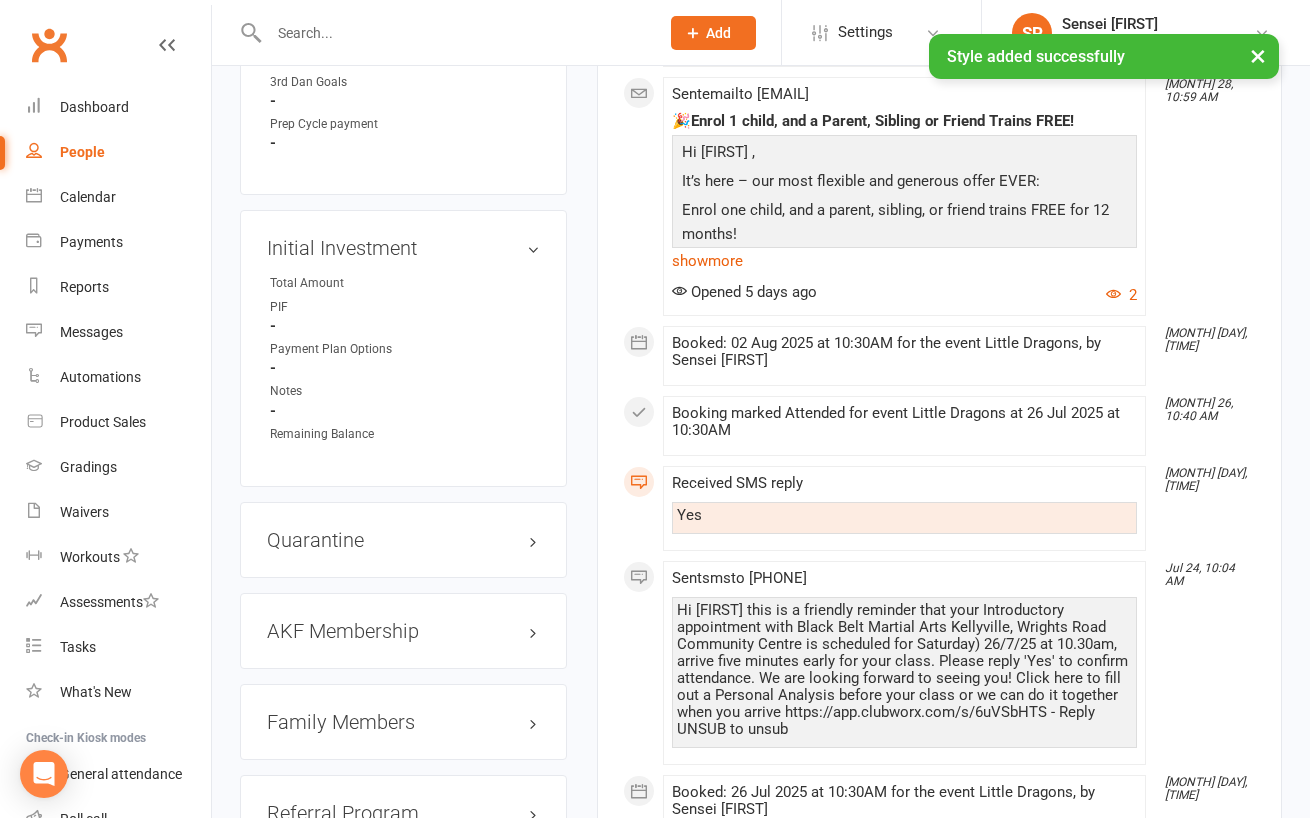 scroll, scrollTop: 1835, scrollLeft: 0, axis: vertical 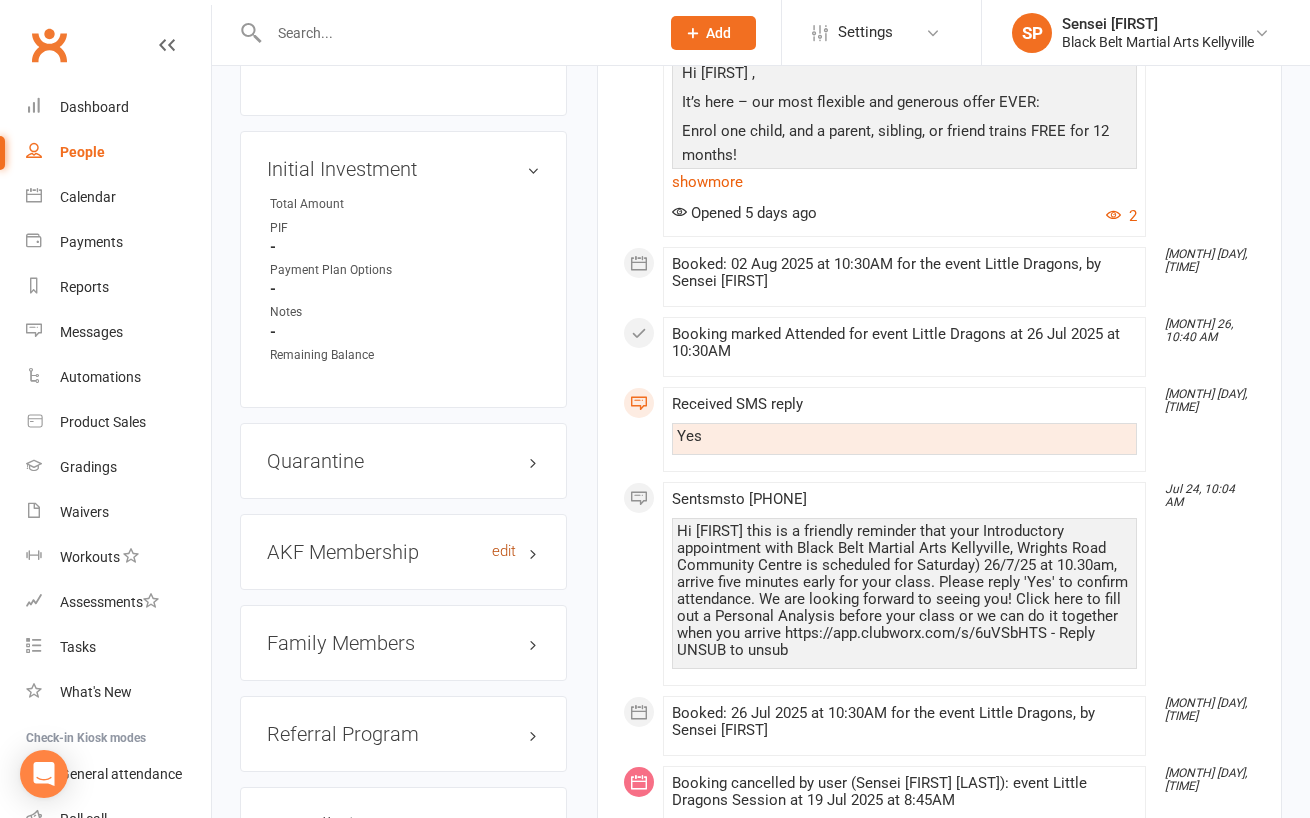 click on "edit" at bounding box center [504, 551] 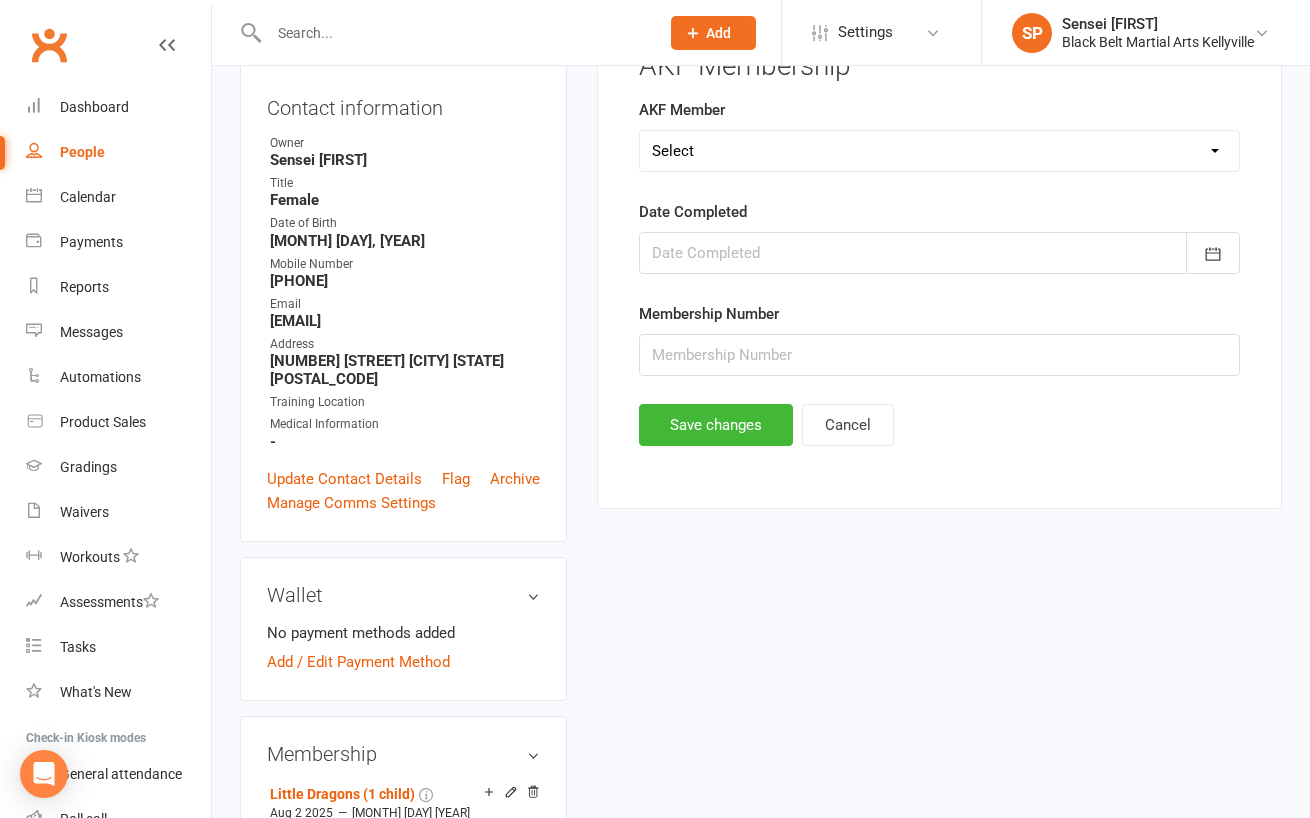 scroll, scrollTop: 170, scrollLeft: 0, axis: vertical 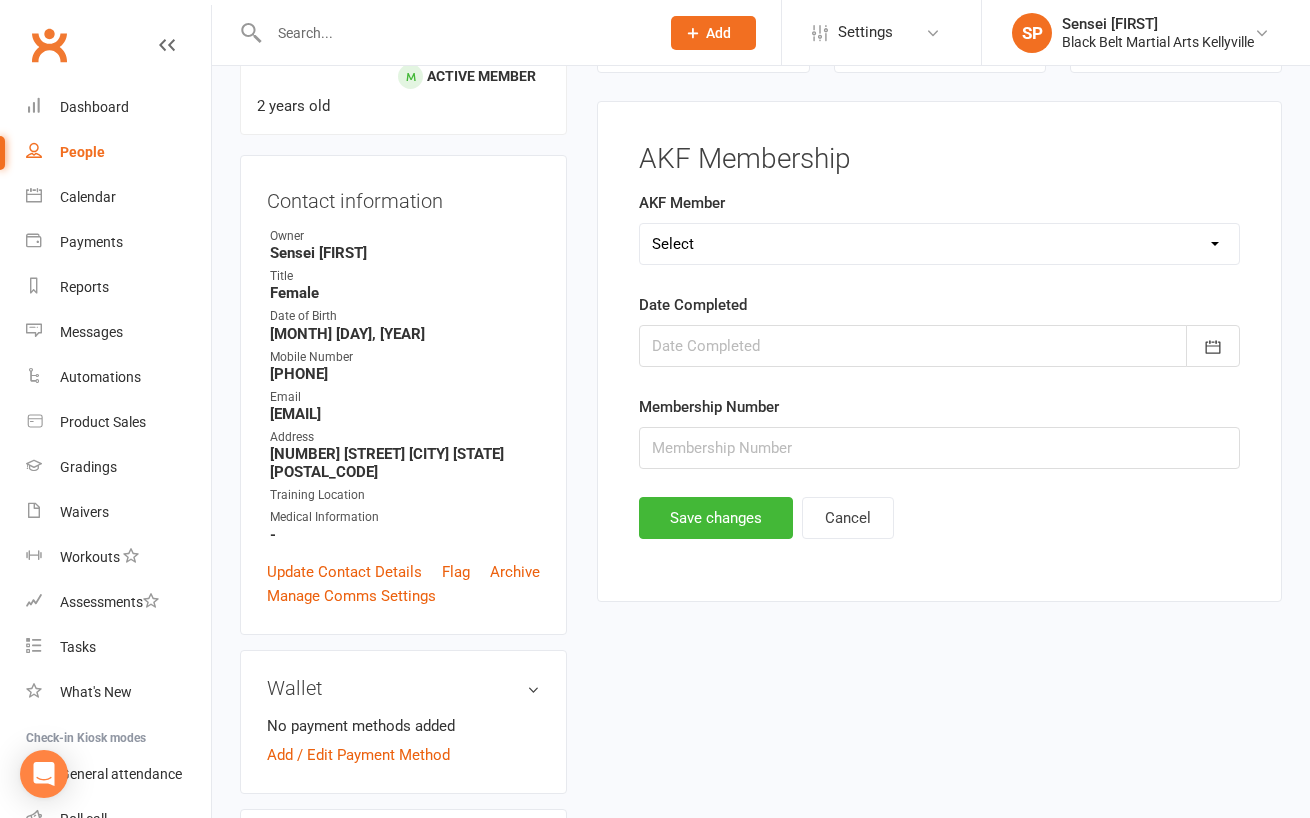 click on "Select Yes No Cancelled" at bounding box center [939, 244] 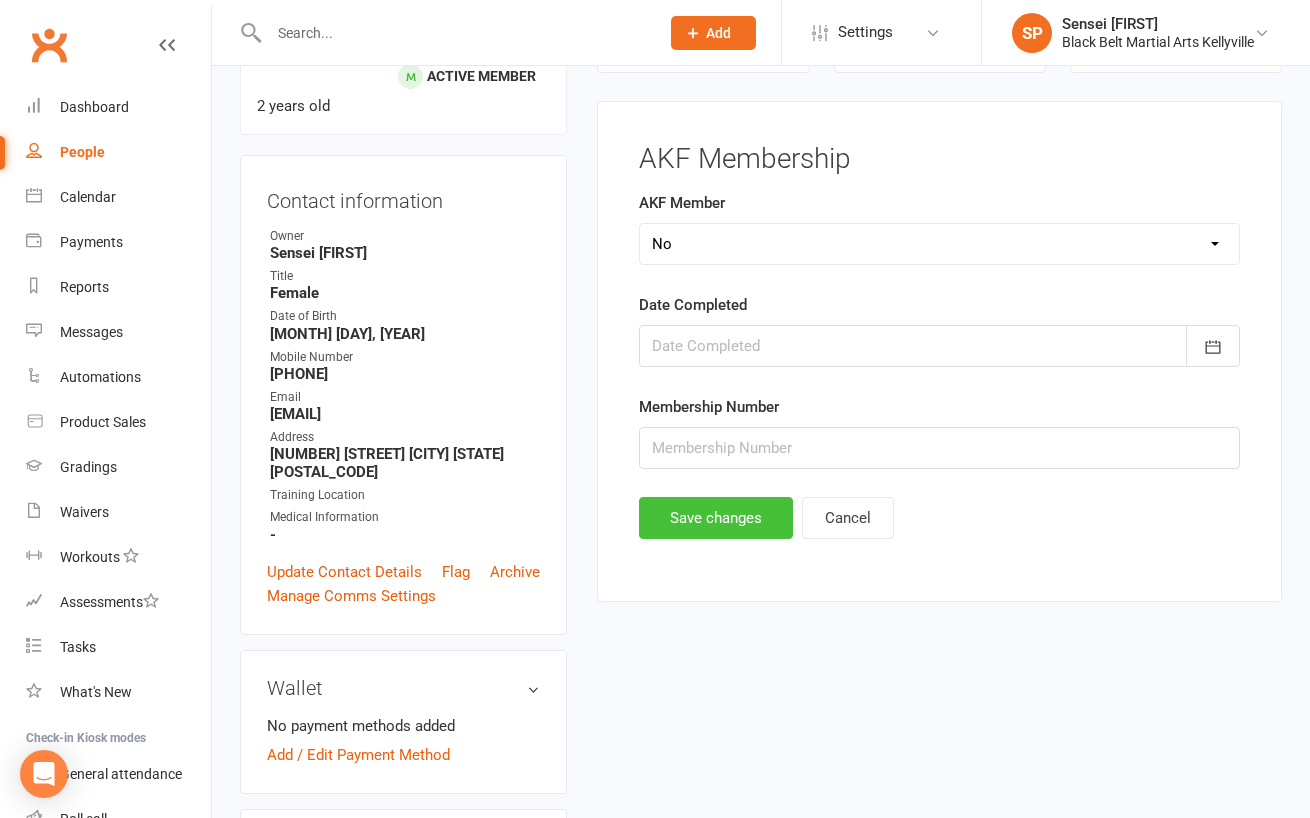 click on "Save changes" at bounding box center (716, 518) 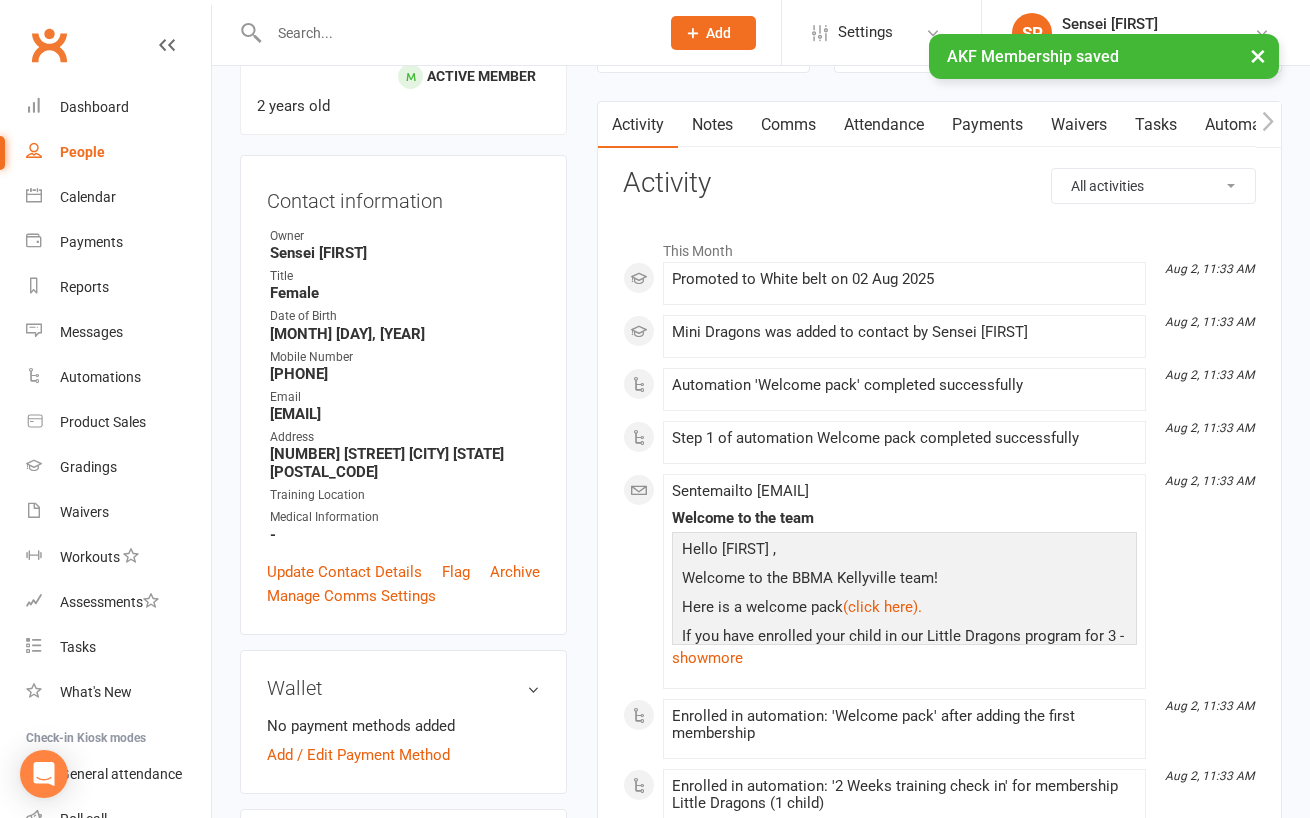 click on "upload photo change photo [FIRST] [LAST] Activated 2 August, 2025 Added 22 June, 2025   Active member 2 years old  Contact information Owner   Sensei [FIRST] Title  Female
Date of Birth  October 23, 2022
Mobile Number  [PHONE]
Email  [EMAIL]
Address  [NUMBER] [STREET] [CITY] [STATE] [POSTAL_CODE]
Training Location
Medical Information  -
Update Contact Details Flag Archive Manage Comms Settings
Wallet No payment methods added
Add / Edit Payment Method
Membership      Little Dragons (1 child) Aug 2 2025 — Aug 1 2035 This  week Booked: 0 Attended: 0 2 classes remaining    Cancel membership Upgrade / Downgrade Add new membership
Styles & Ranks  Mini Dragons  / White belt Start Date: 2 Aug 2025 Last Graded: 2 Aug 2025 Attendances Since Last Grading Style attendances: 0 All Attendances: 0 Belt Size: 1
Add new style
Goals  edit Personal Analysis Goals -
LD Heroes Goals & After Black Belt -
Leadership Challenege -
Candidate for Black Belt Goals -
1st Dan Goals -
-
-
-" at bounding box center (761, 1547) 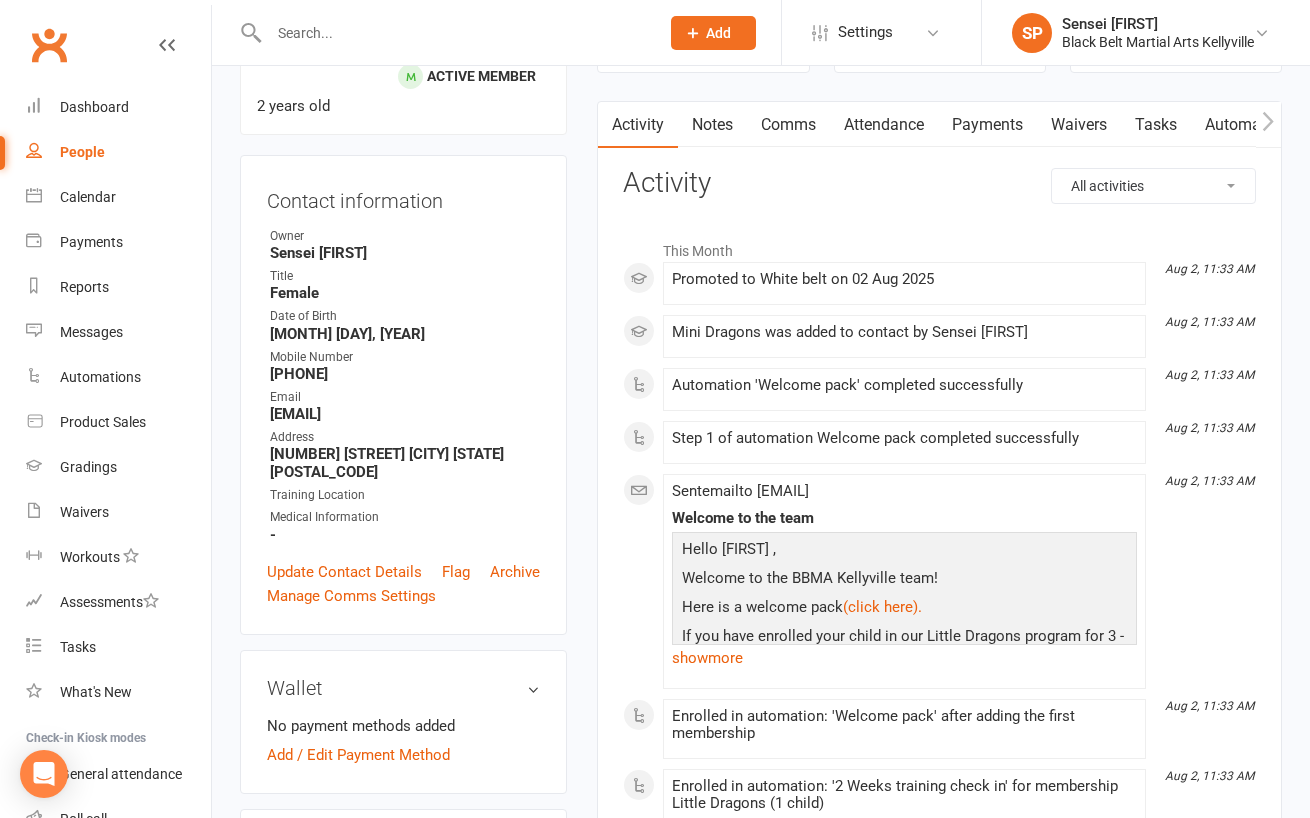 scroll, scrollTop: 0, scrollLeft: 0, axis: both 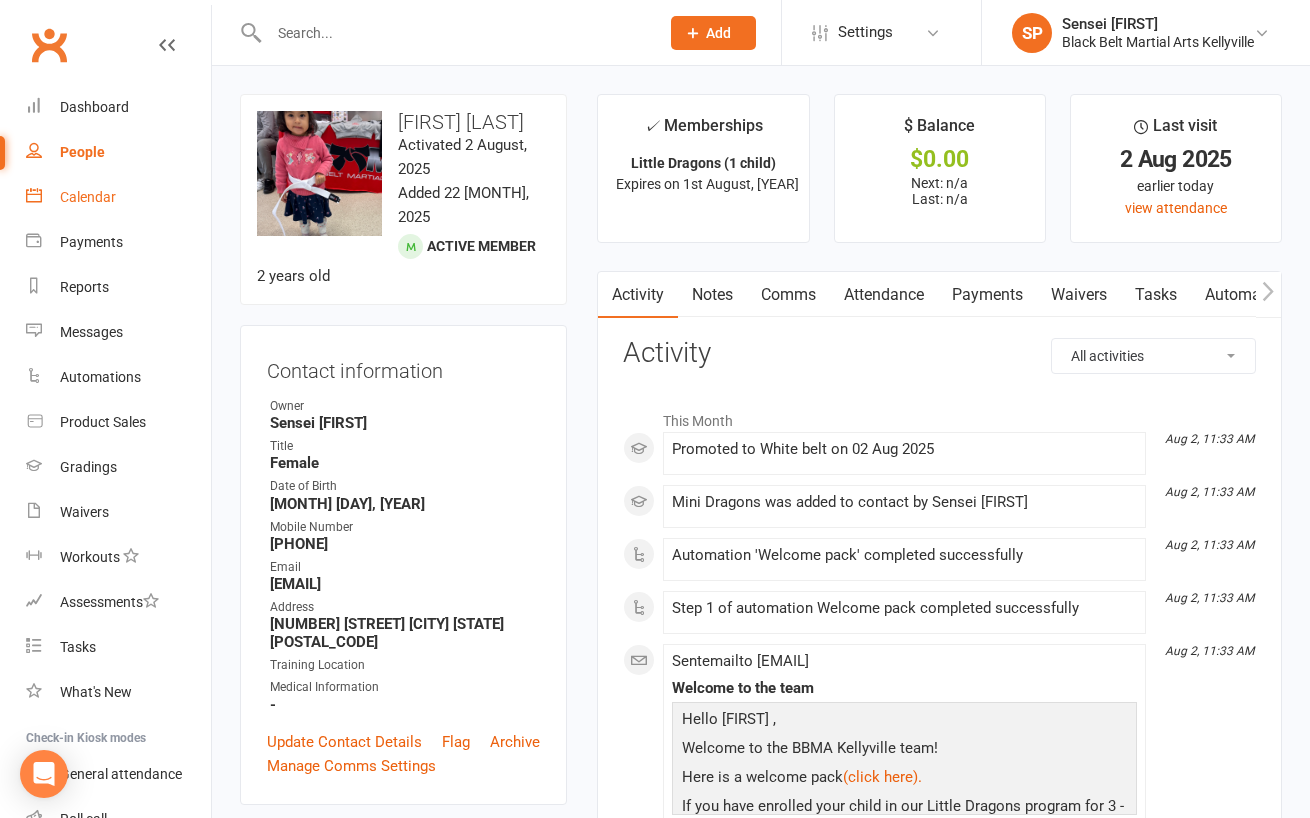 click on "Calendar" at bounding box center [88, 197] 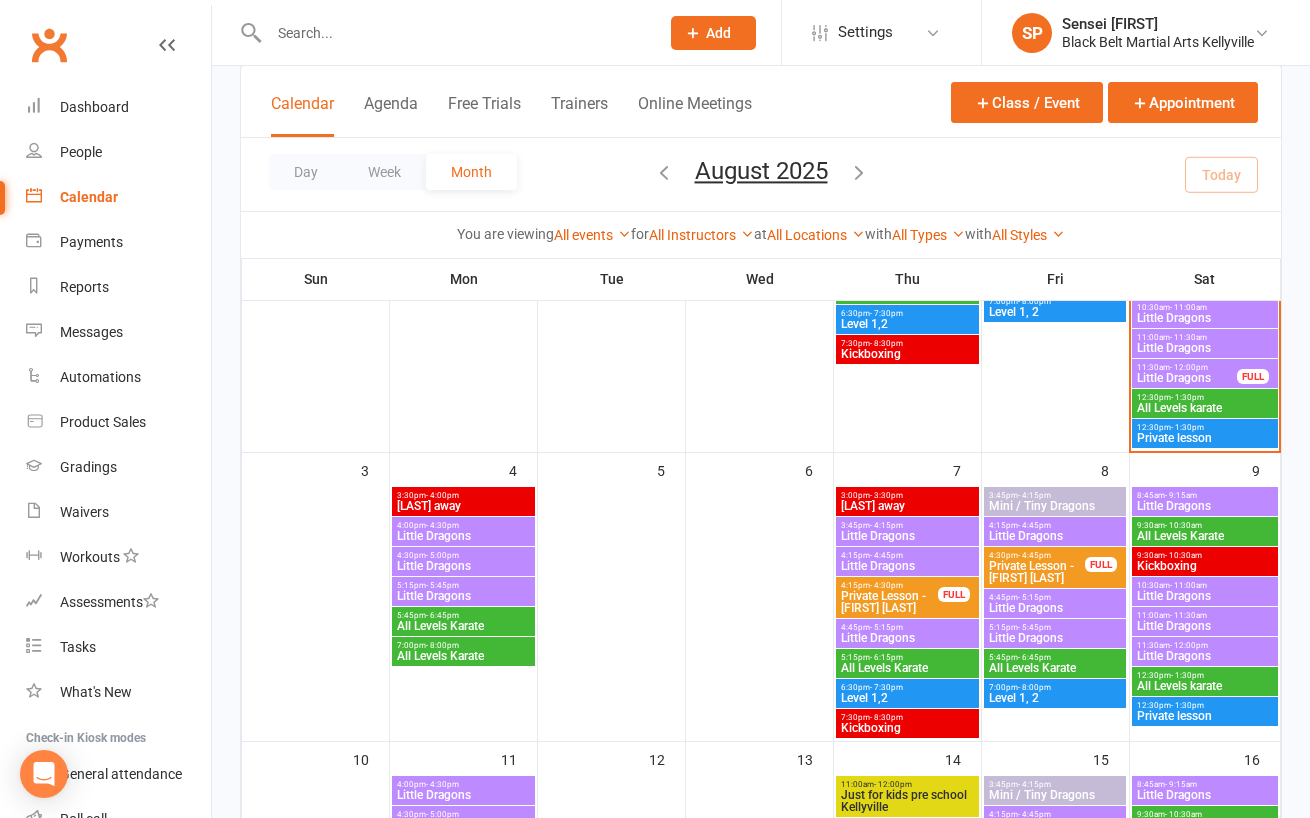 scroll, scrollTop: 397, scrollLeft: 0, axis: vertical 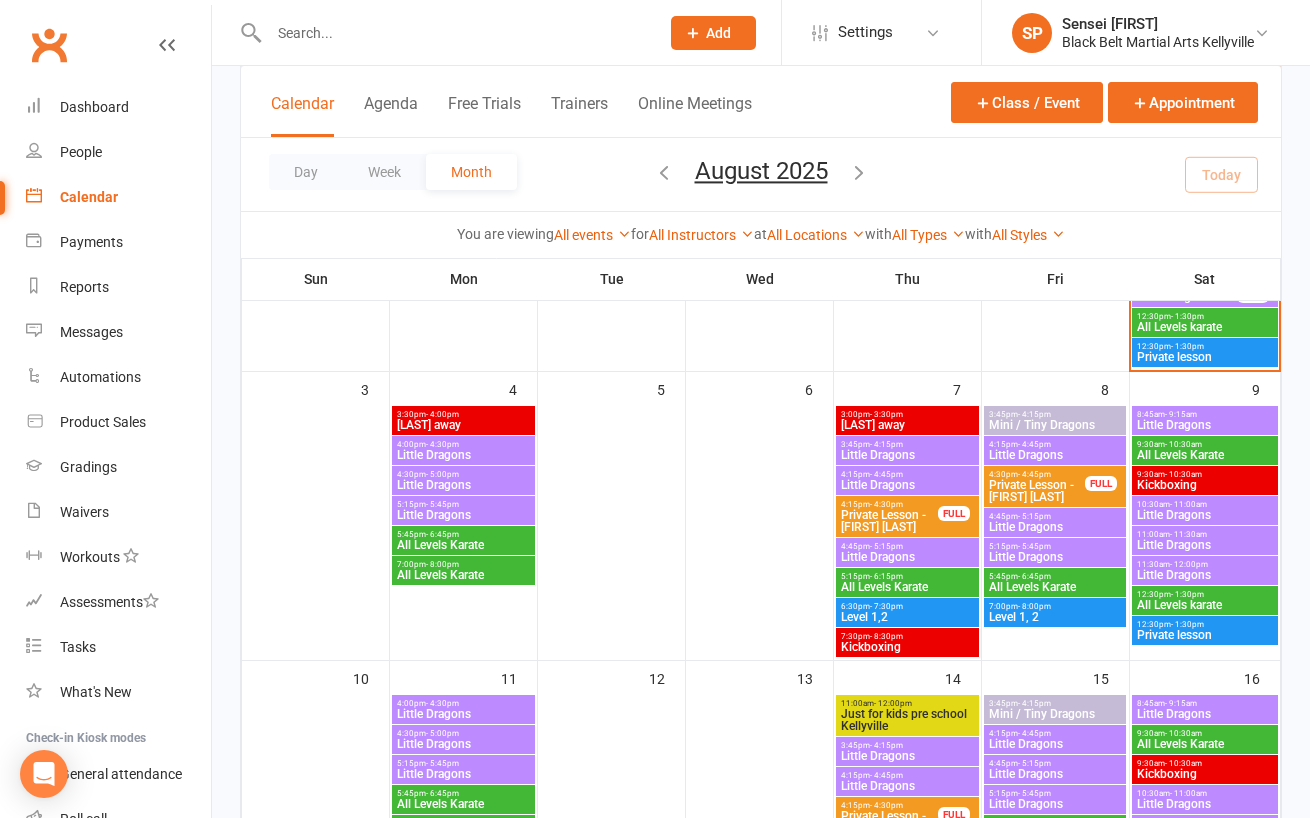 click on "Little Dragons" at bounding box center (1205, 515) 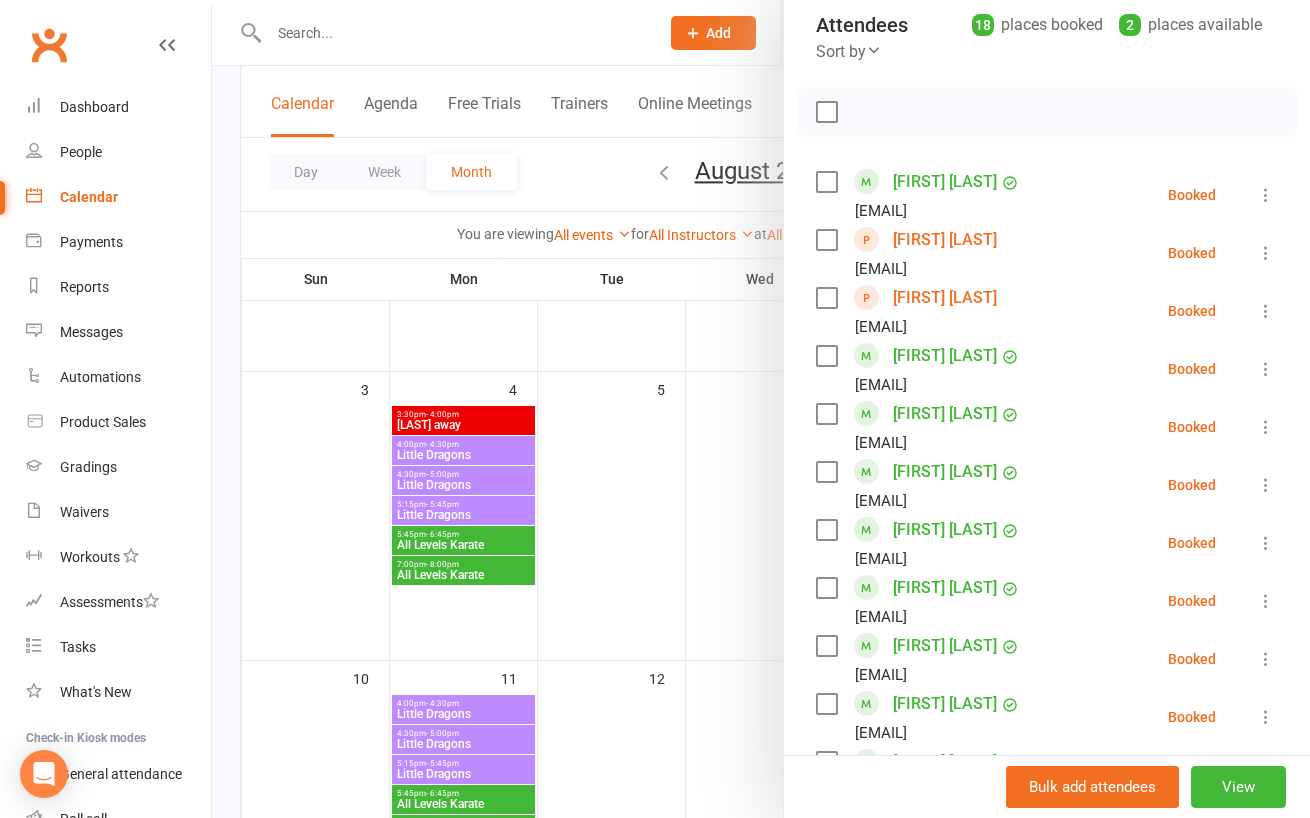 scroll, scrollTop: 1042, scrollLeft: 0, axis: vertical 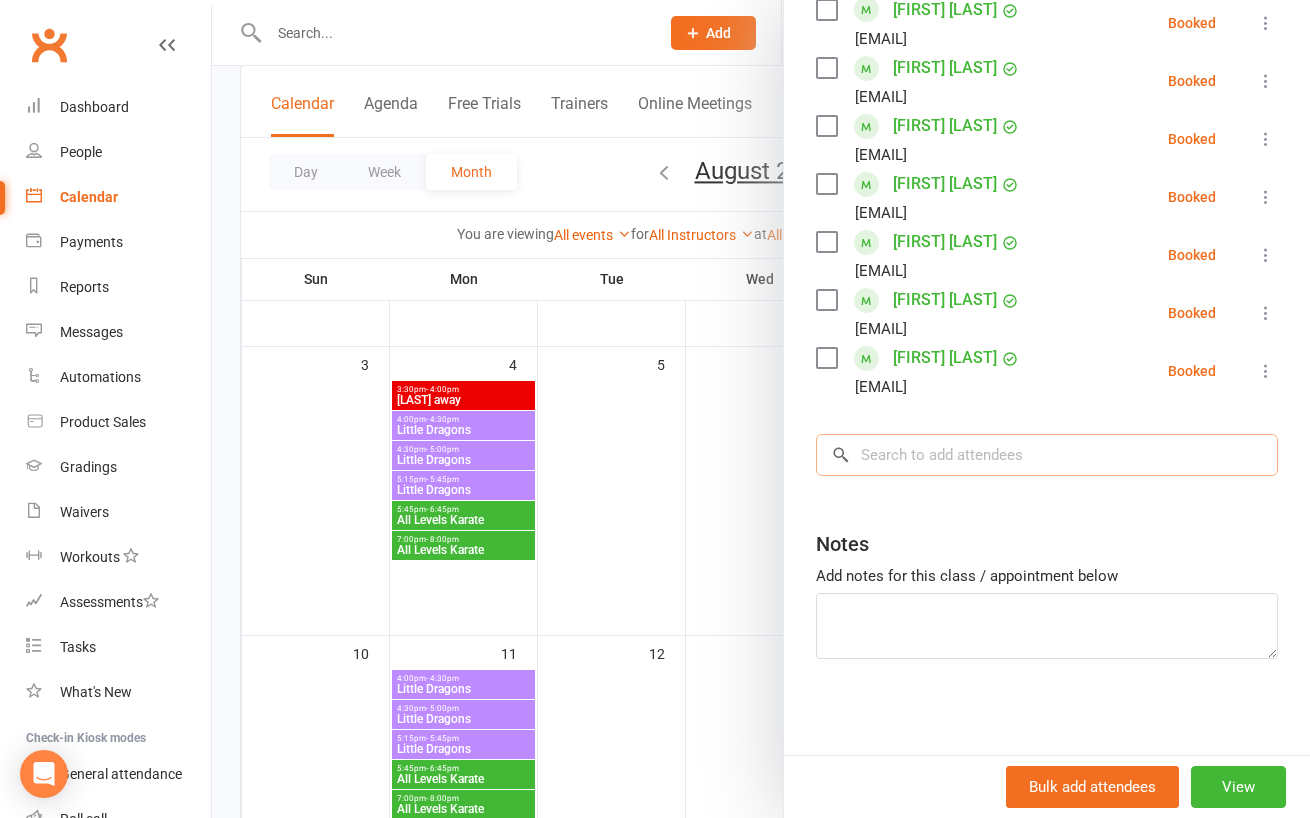 click at bounding box center [1047, 455] 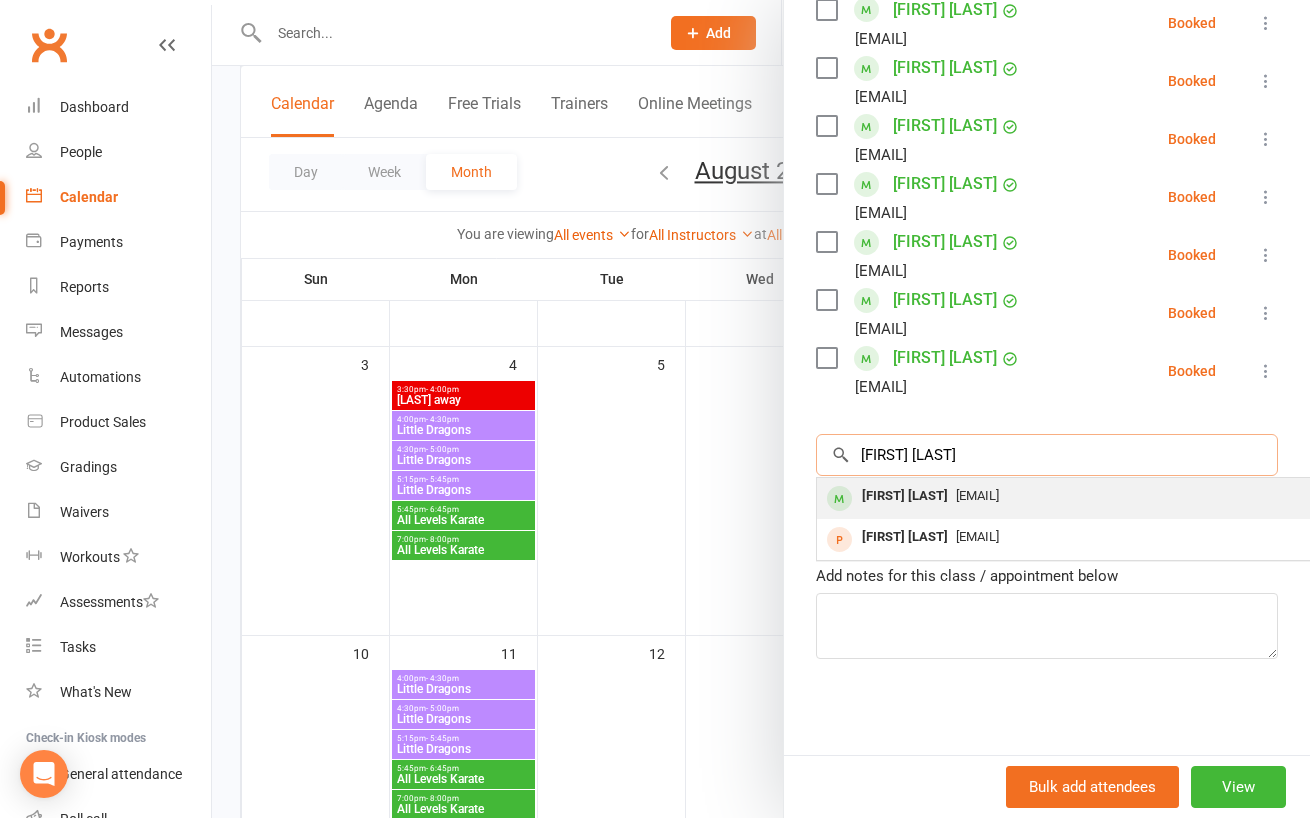 type on "[FIRST] [LAST]" 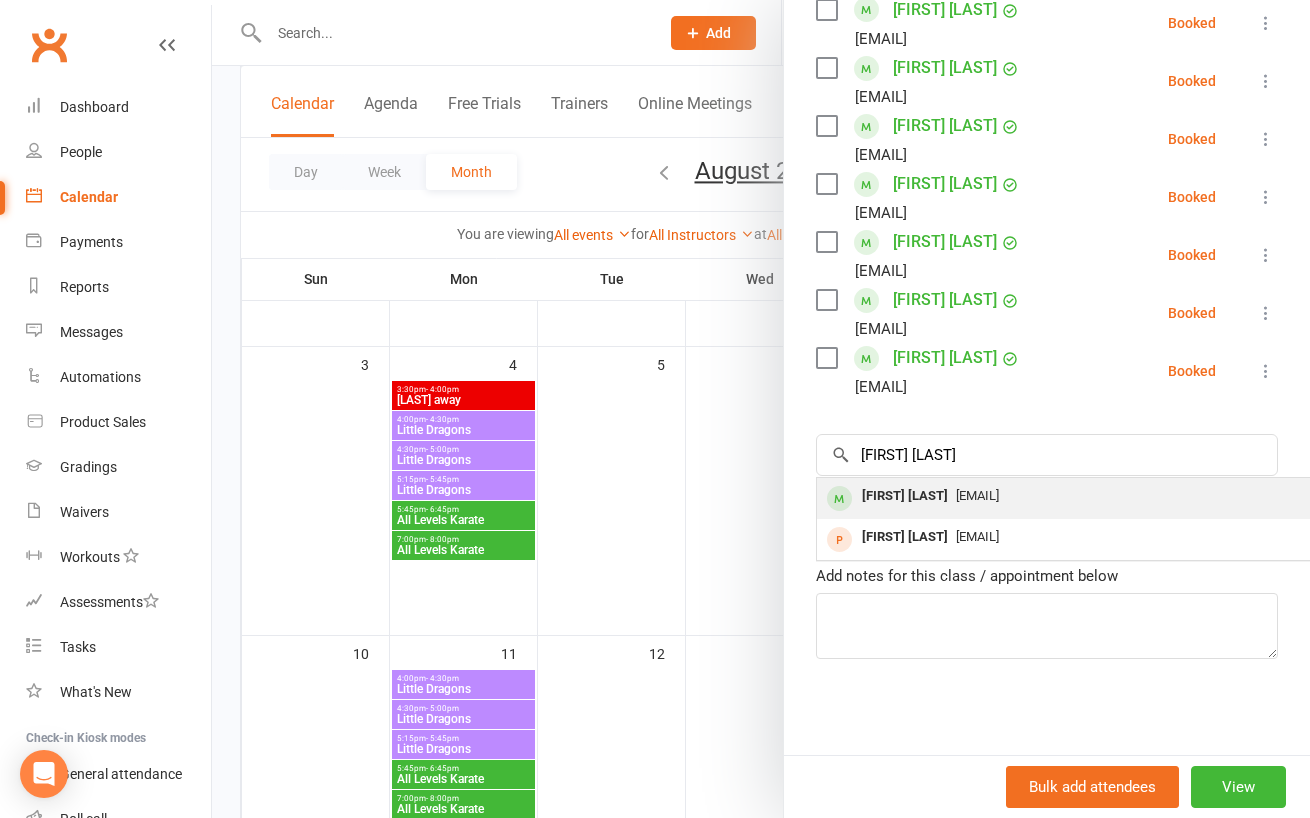 click on "[EMAIL]" at bounding box center [977, 495] 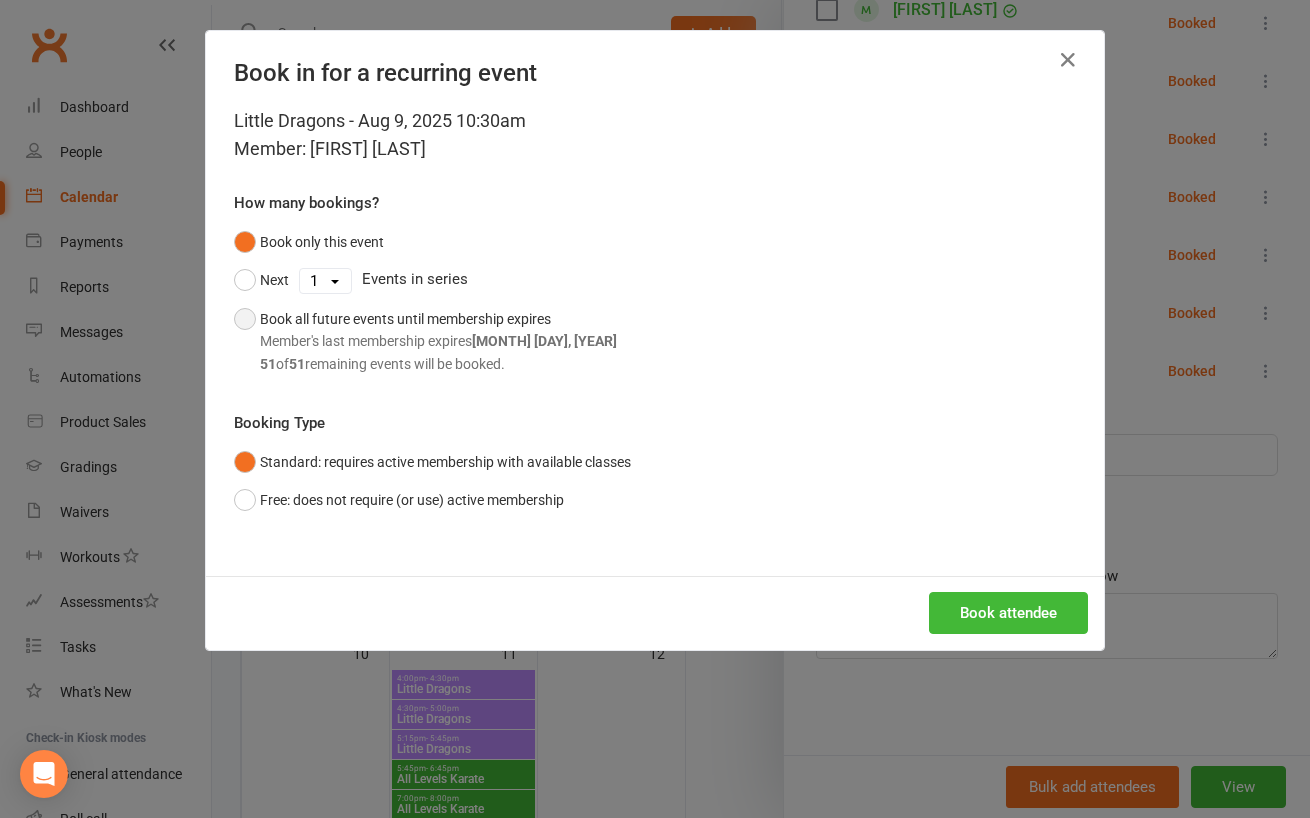 click on "Book all future events until membership expires Member's last membership expires  Aug 1, 2035 [NUMBER]  of  [NUMBER]  remaining events will be booked." at bounding box center [438, 341] 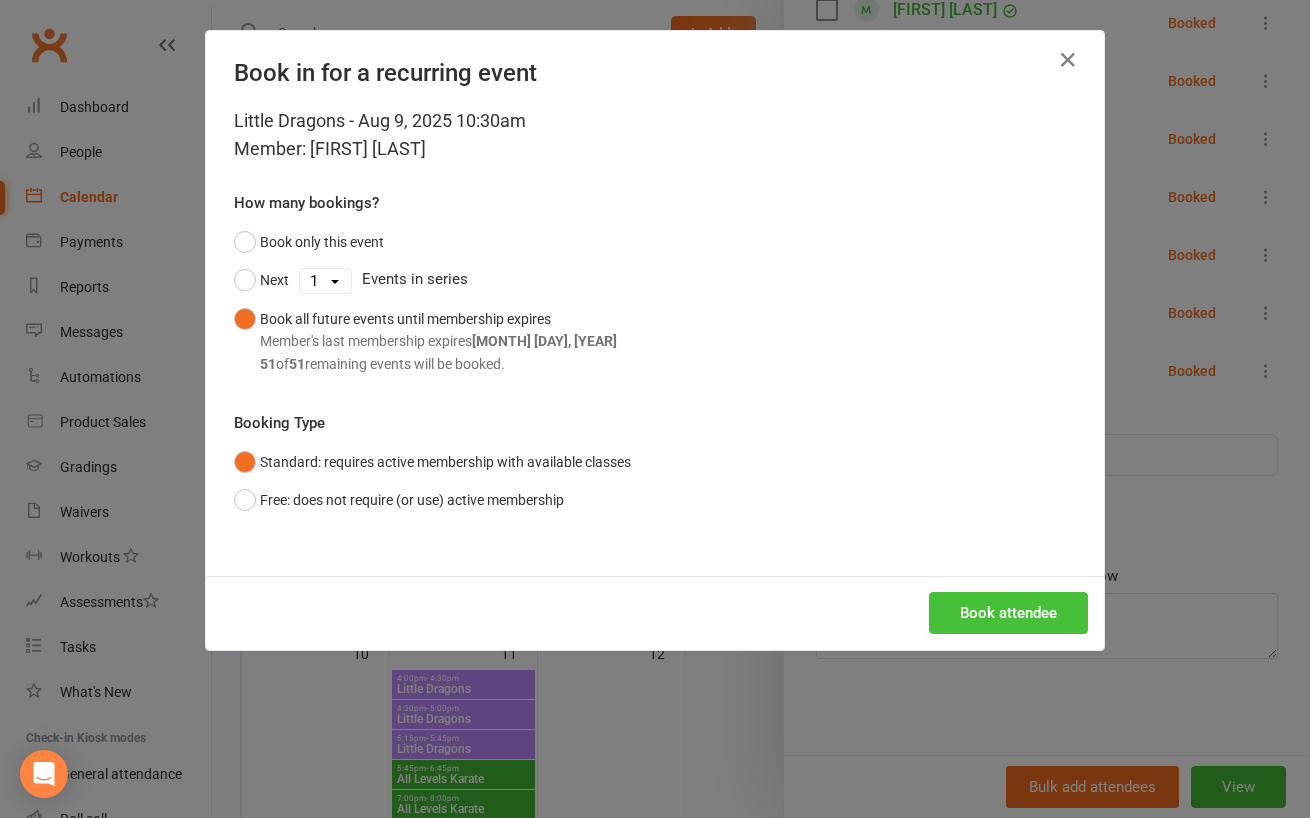 click on "Book attendee" at bounding box center [1008, 613] 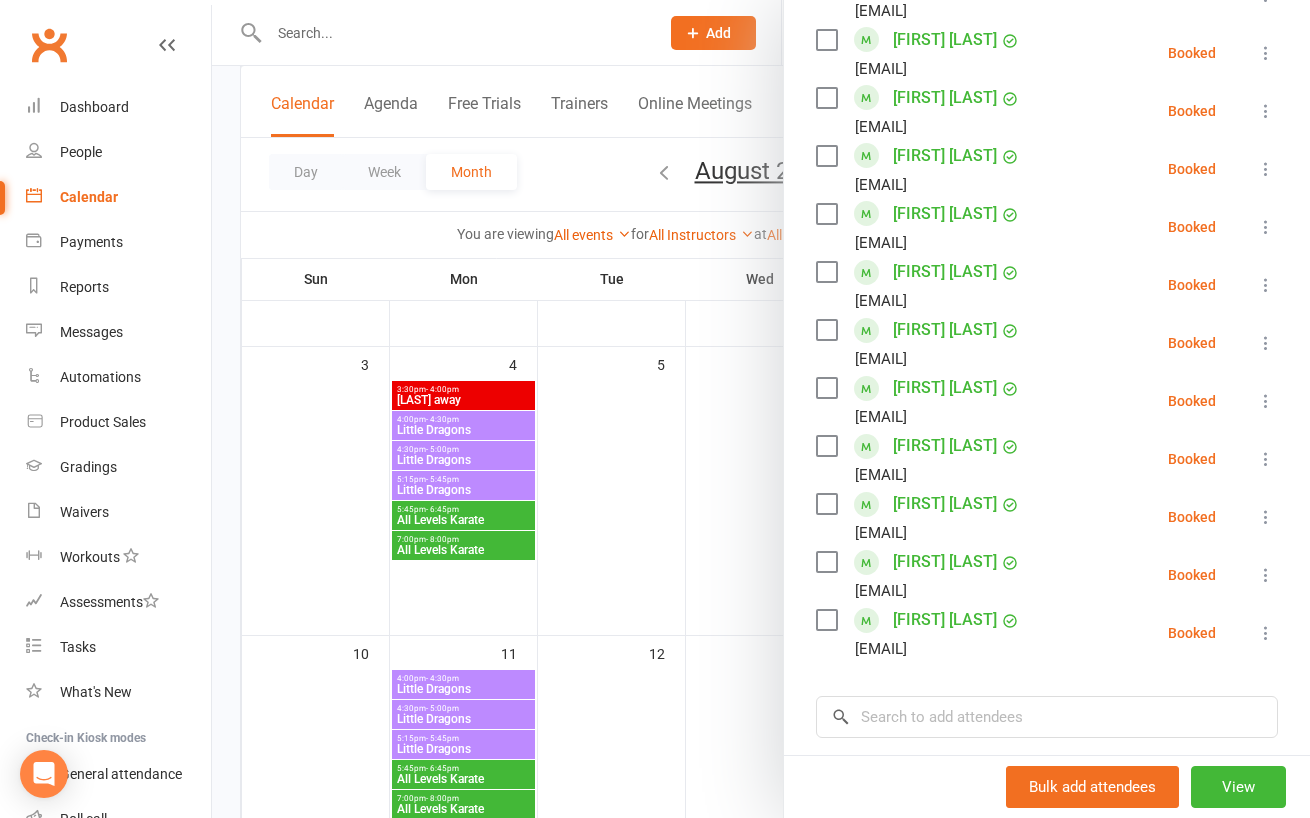 scroll, scrollTop: 877, scrollLeft: 0, axis: vertical 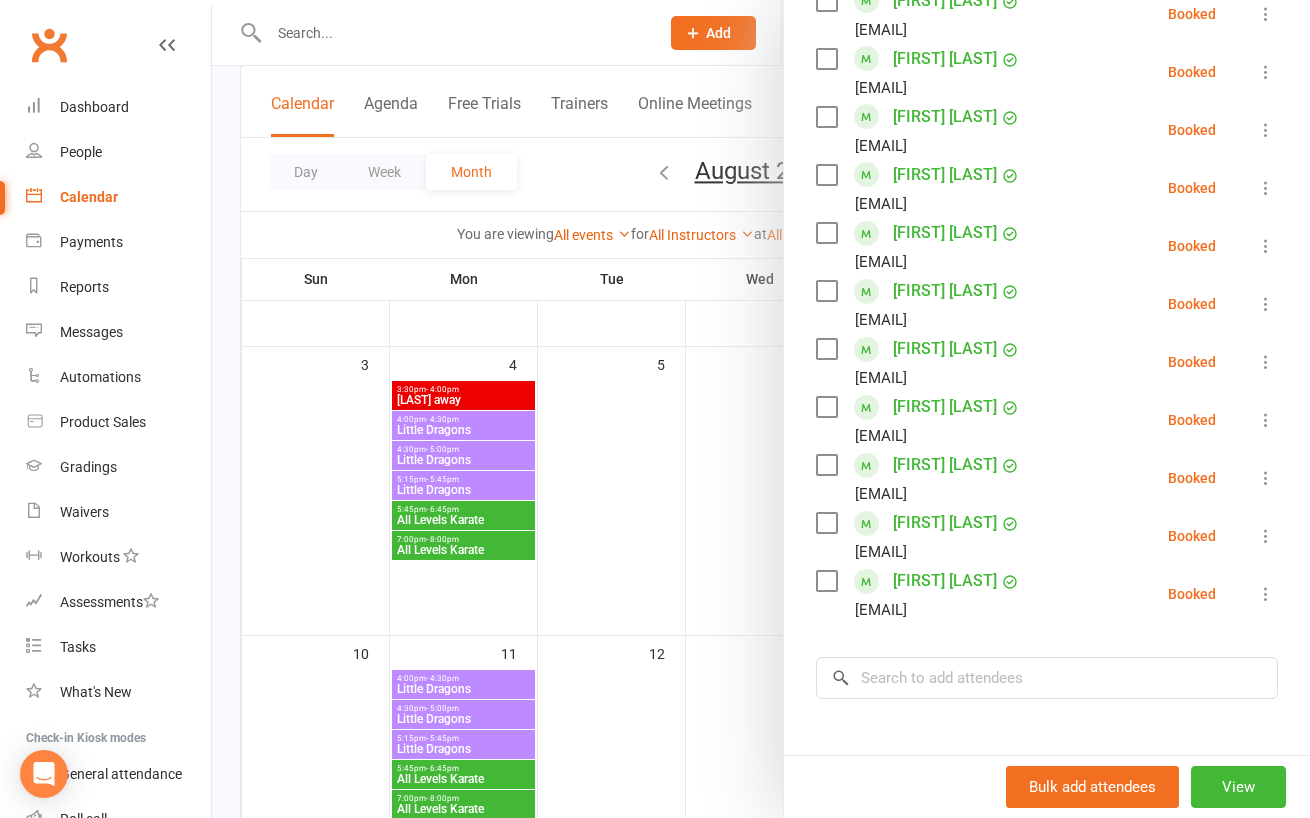 click on "[FIRST] [LAST]" at bounding box center [945, 465] 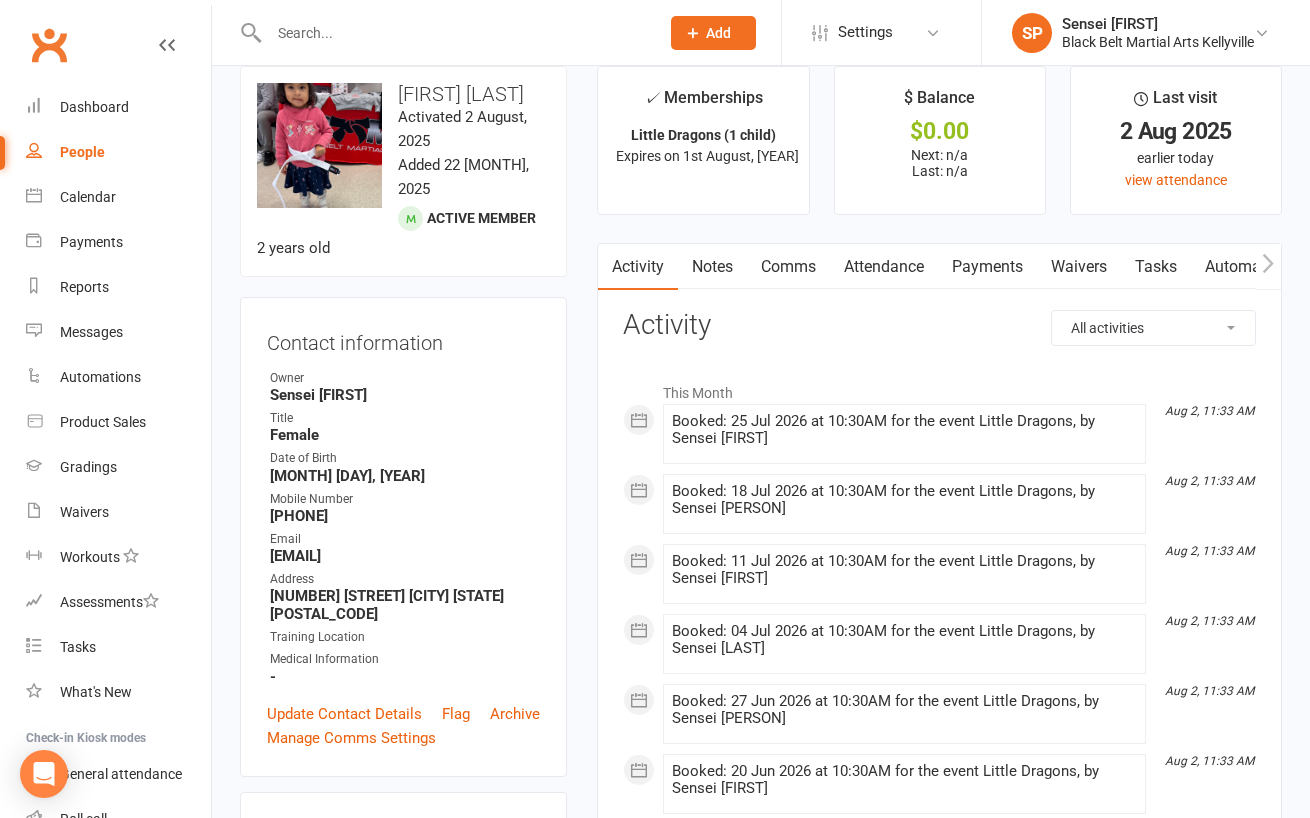 scroll, scrollTop: 42, scrollLeft: 0, axis: vertical 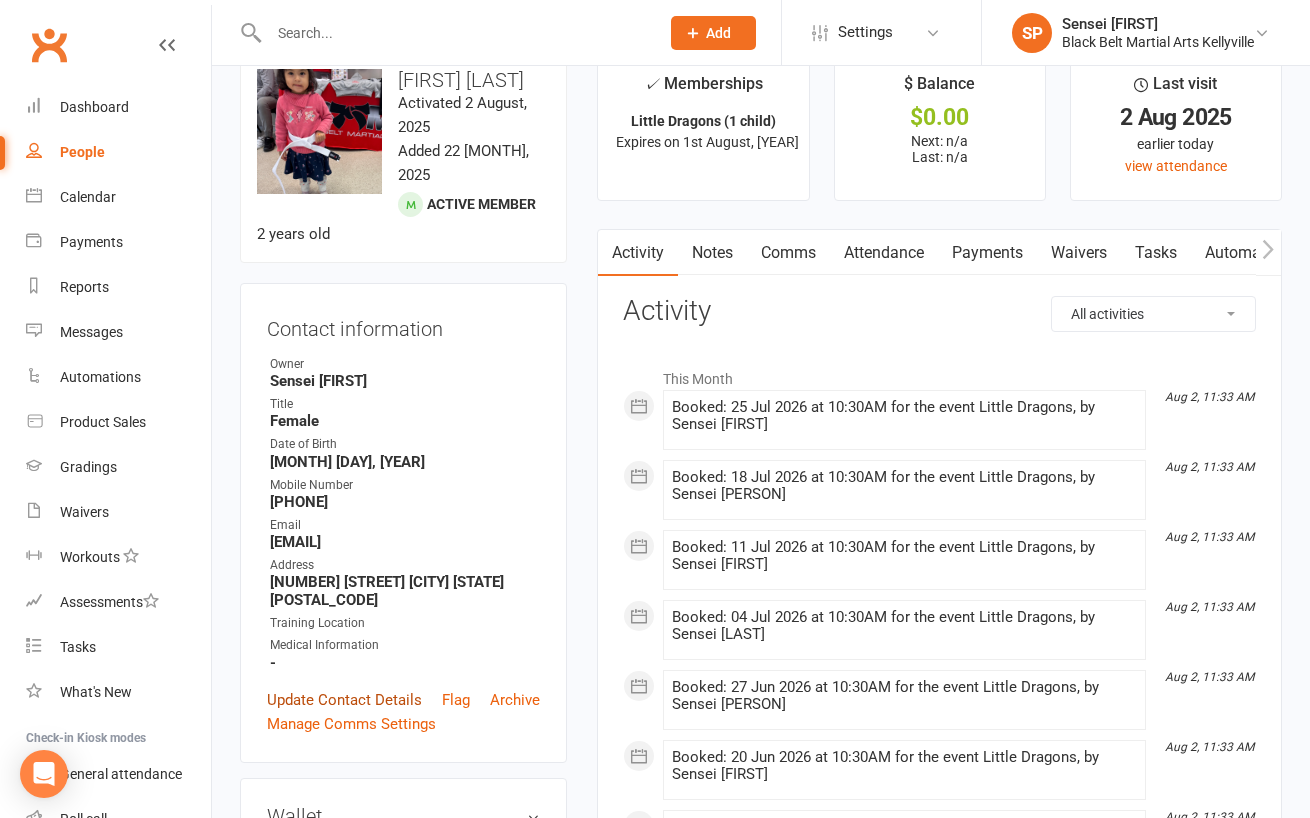 click on "Update Contact Details" at bounding box center (344, 700) 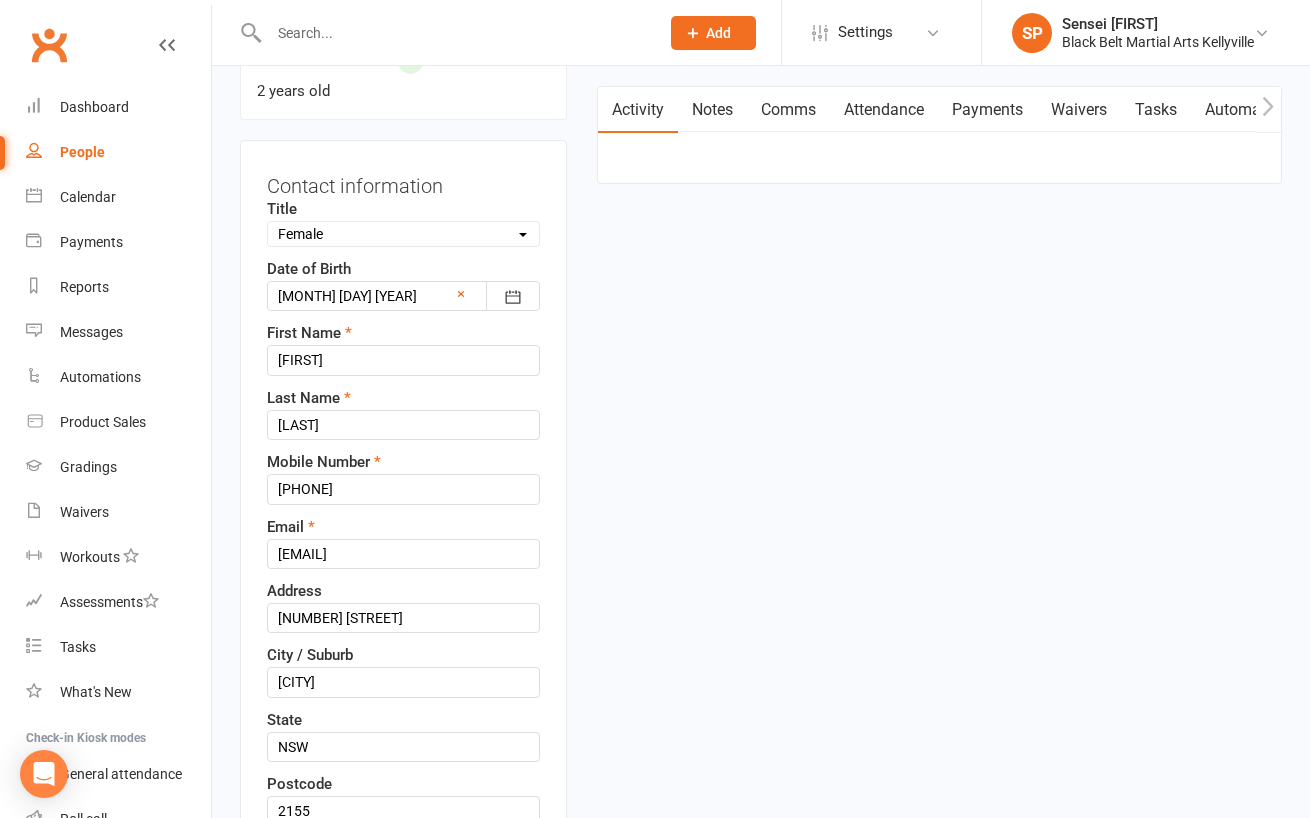 scroll, scrollTop: 187, scrollLeft: 0, axis: vertical 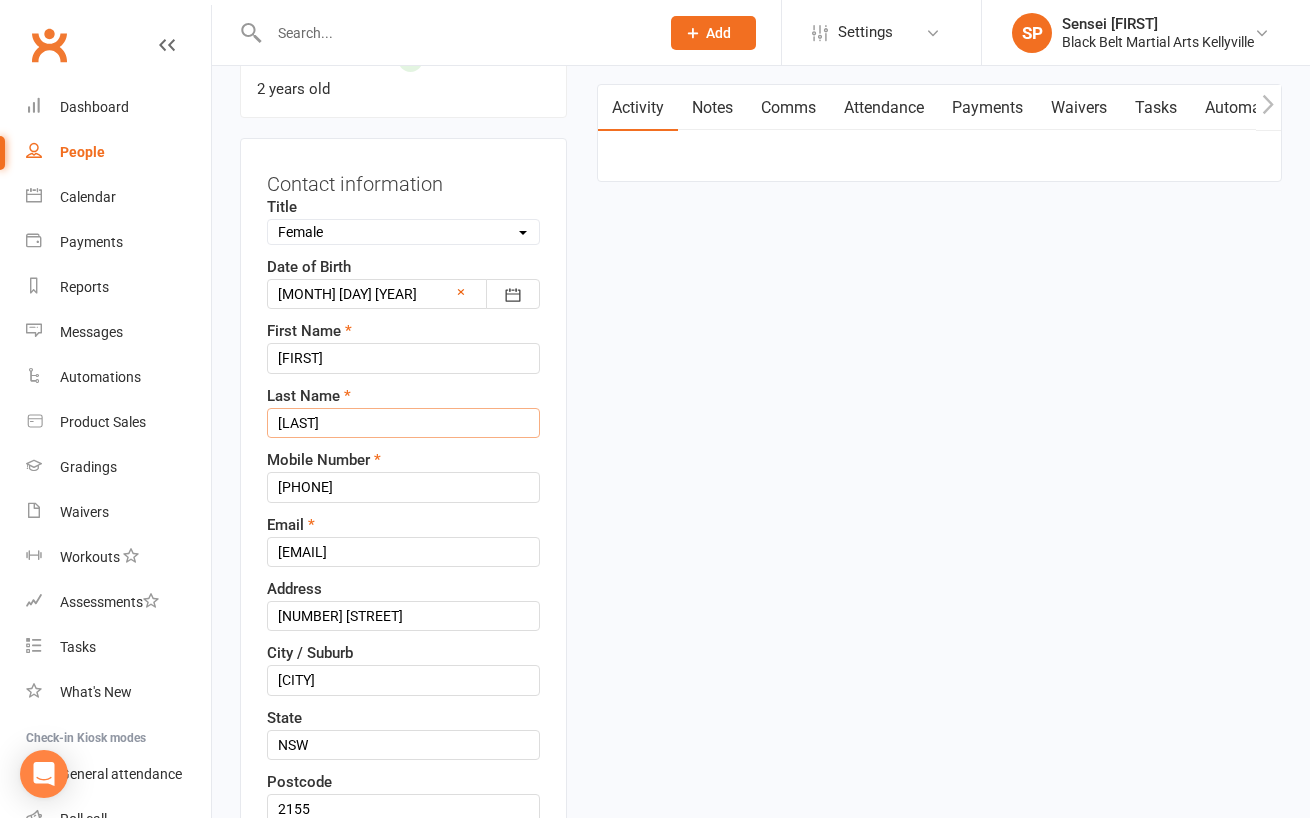 click on "[LAST]" at bounding box center [403, 423] 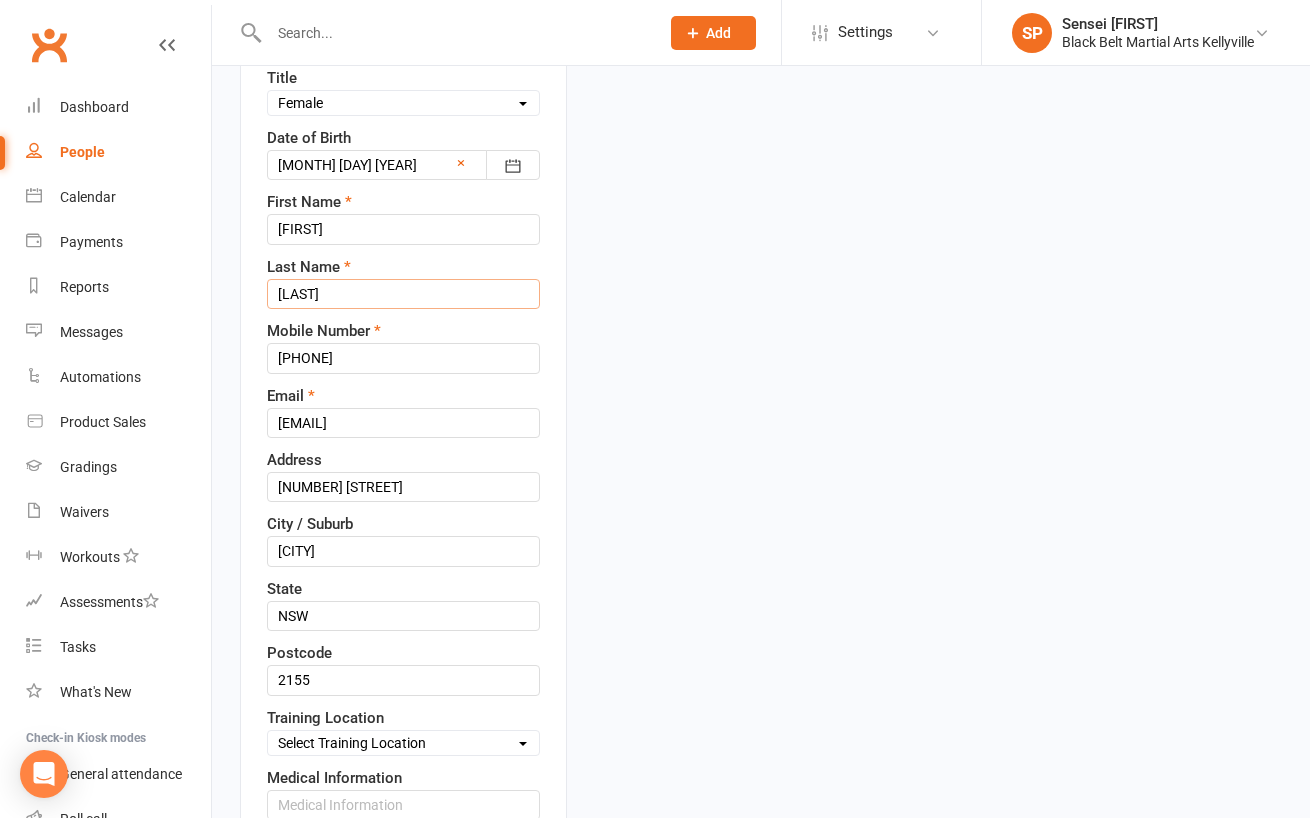 scroll, scrollTop: 612, scrollLeft: 0, axis: vertical 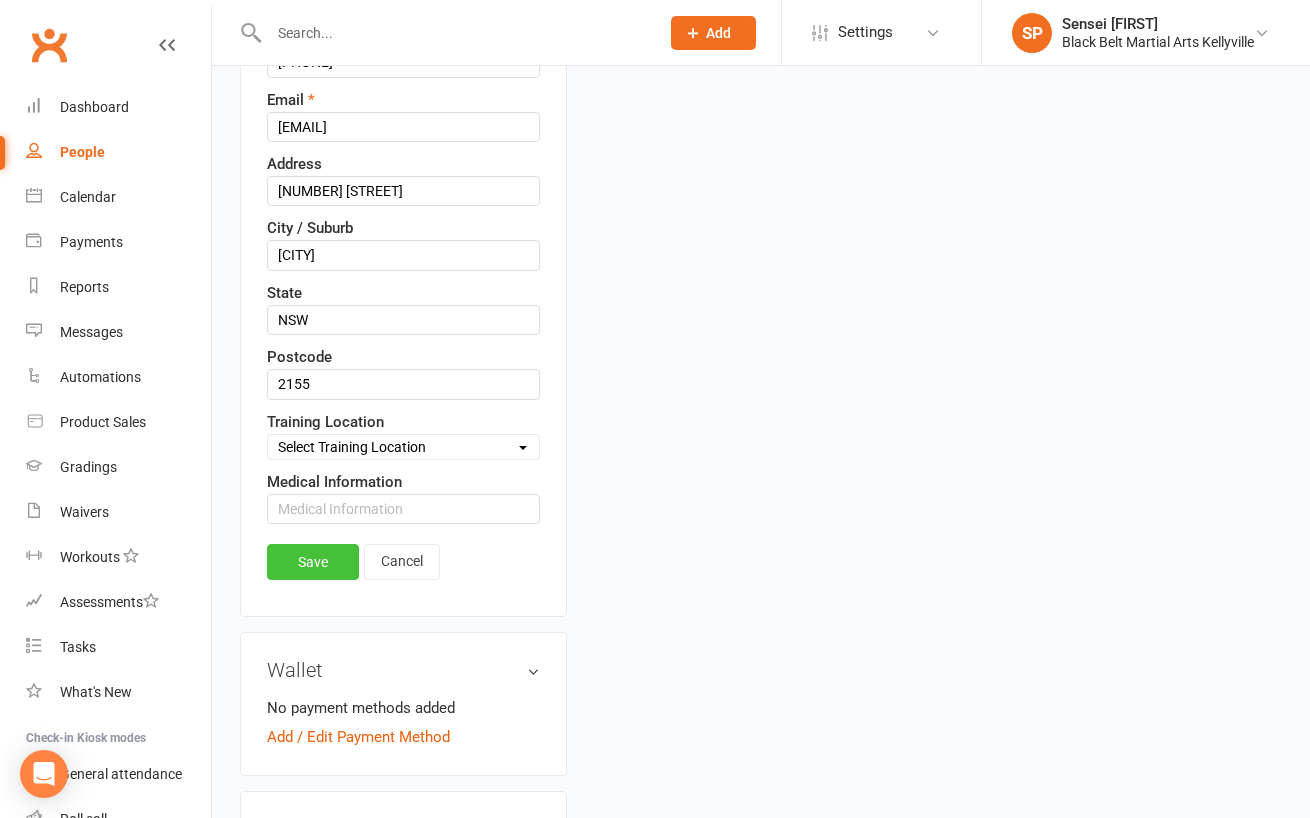 type on "[LAST]" 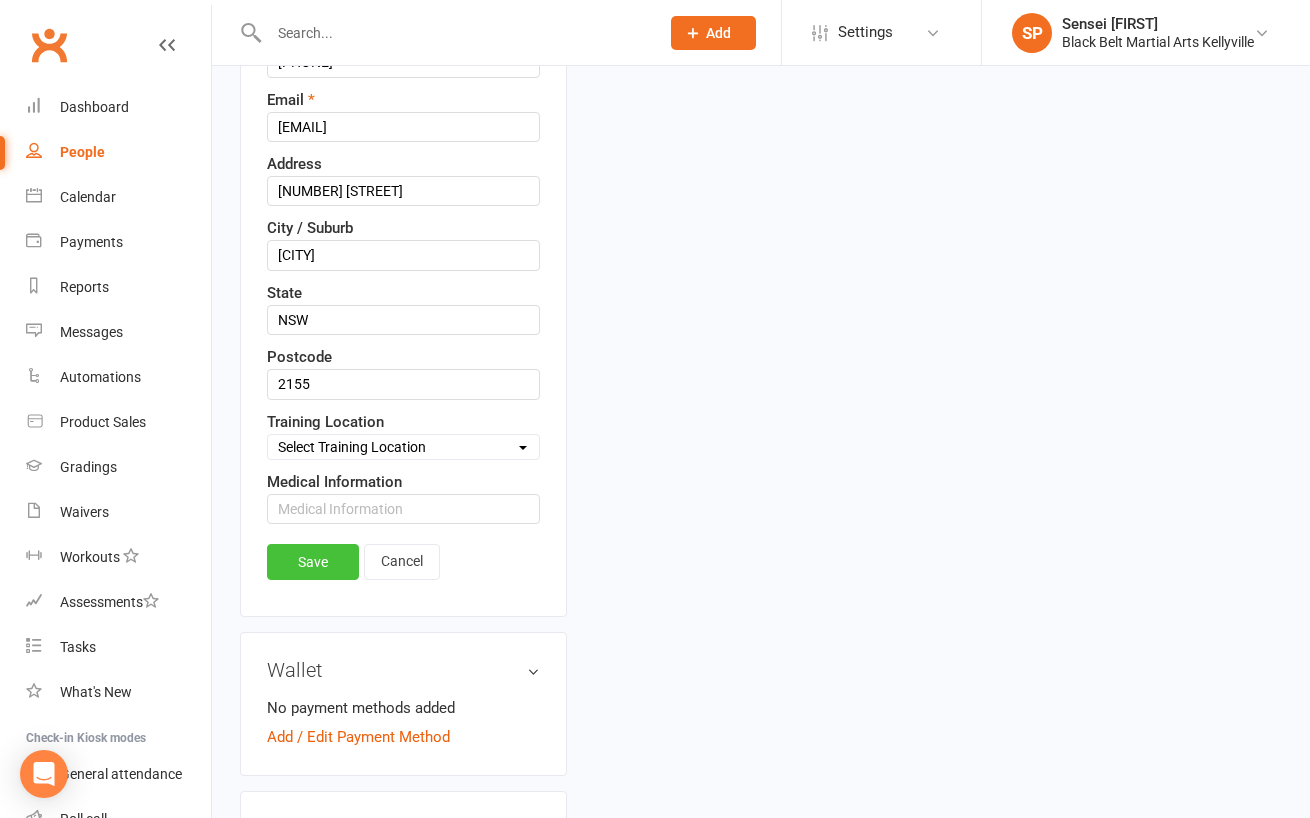 click on "Save" at bounding box center (313, 562) 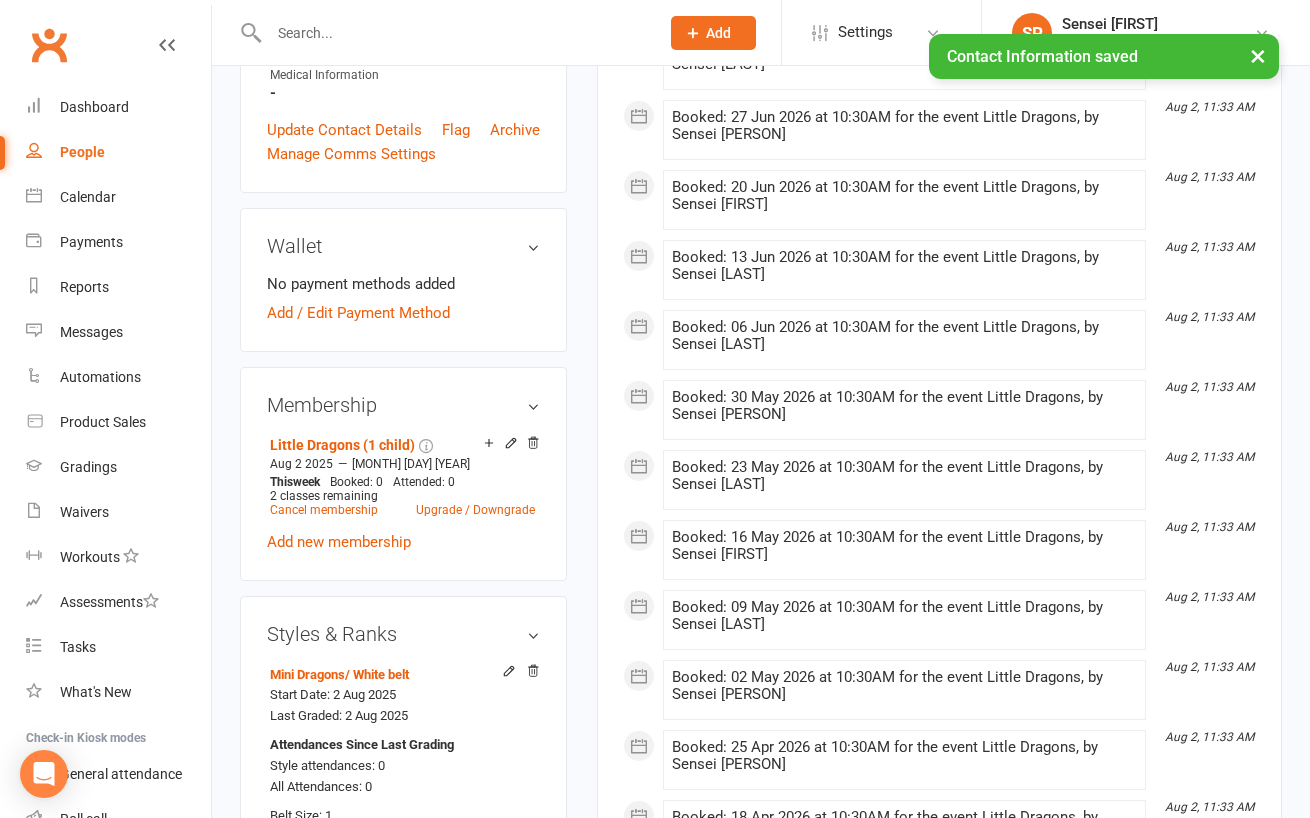 click on "upload photo change photo [FIRST] [LAST] Activated 2 August, 2025 Added 22 June, 2025   Active member 2 years old  Contact information Owner   Sensei [FIRST] Title  Female
Date of Birth  October 23, 2022
Mobile Number  [PHONE]
Email  [EMAIL]
Address  [NUMBER] [STREET] [CITY] [STATE] [POSTAL_CODE]
Training Location
Medical Information  -
Update Contact Details Flag Archive Manage Comms Settings
Wallet No payment methods added
Add / Edit Payment Method
Membership      Little Dragons (1 child) Aug 2 2025 — Aug 1 2035 This  week Booked: 0 Attended: 0 2 classes remaining    Cancel membership Upgrade / Downgrade Add new membership
Styles & Ranks  Mini Dragons  / White belt Start Date: 2 Aug 2025 Last Graded: 2 Aug 2025 Attendances Since Last Grading Style attendances: 0 All Attendances: 0 Belt Size: 1
Add new style
Goals  edit Personal Analysis Goals -
LD Heroes Goals & After Black Belt -
Leadership Challenege -
Candidate for Black Belt Goals -
1st Dan Goals -
-
-
-" at bounding box center [403, 1043] 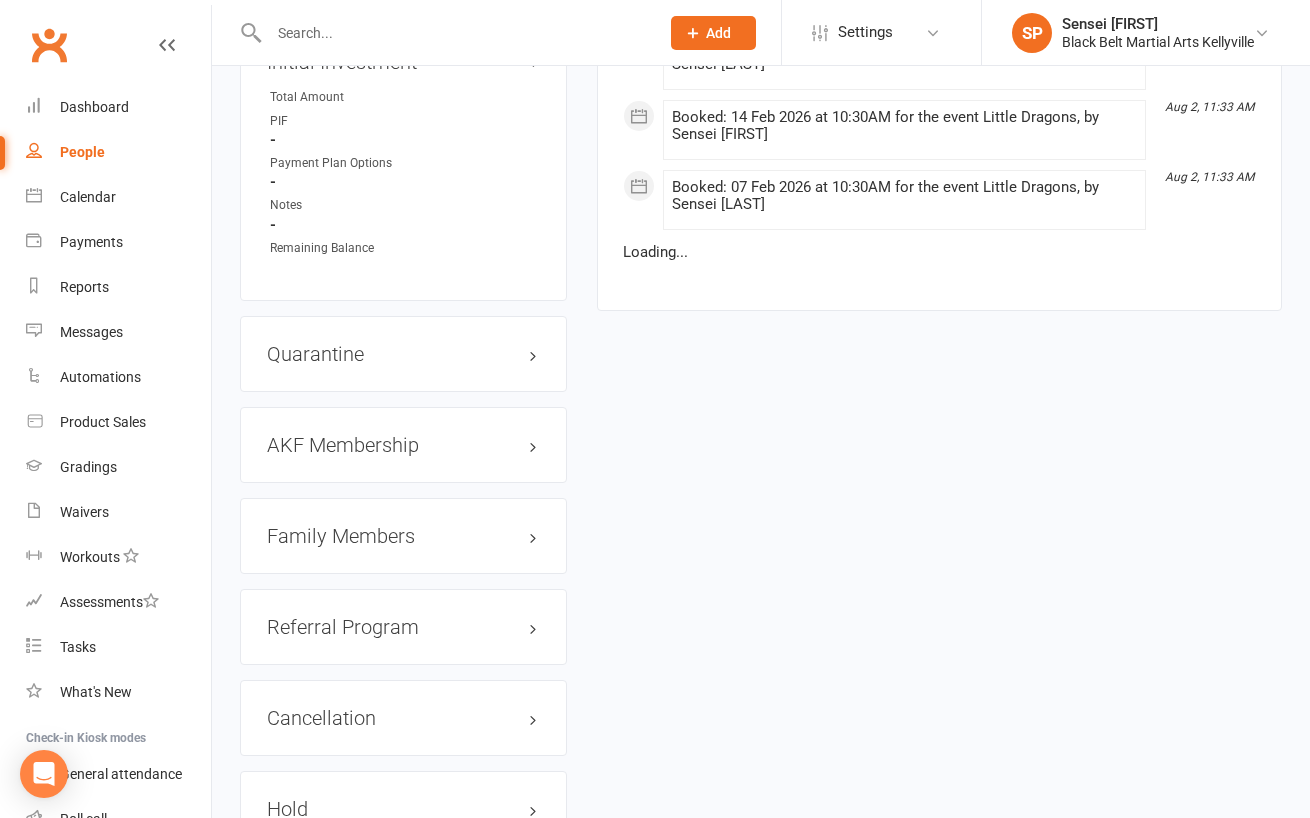 scroll, scrollTop: 1986, scrollLeft: 0, axis: vertical 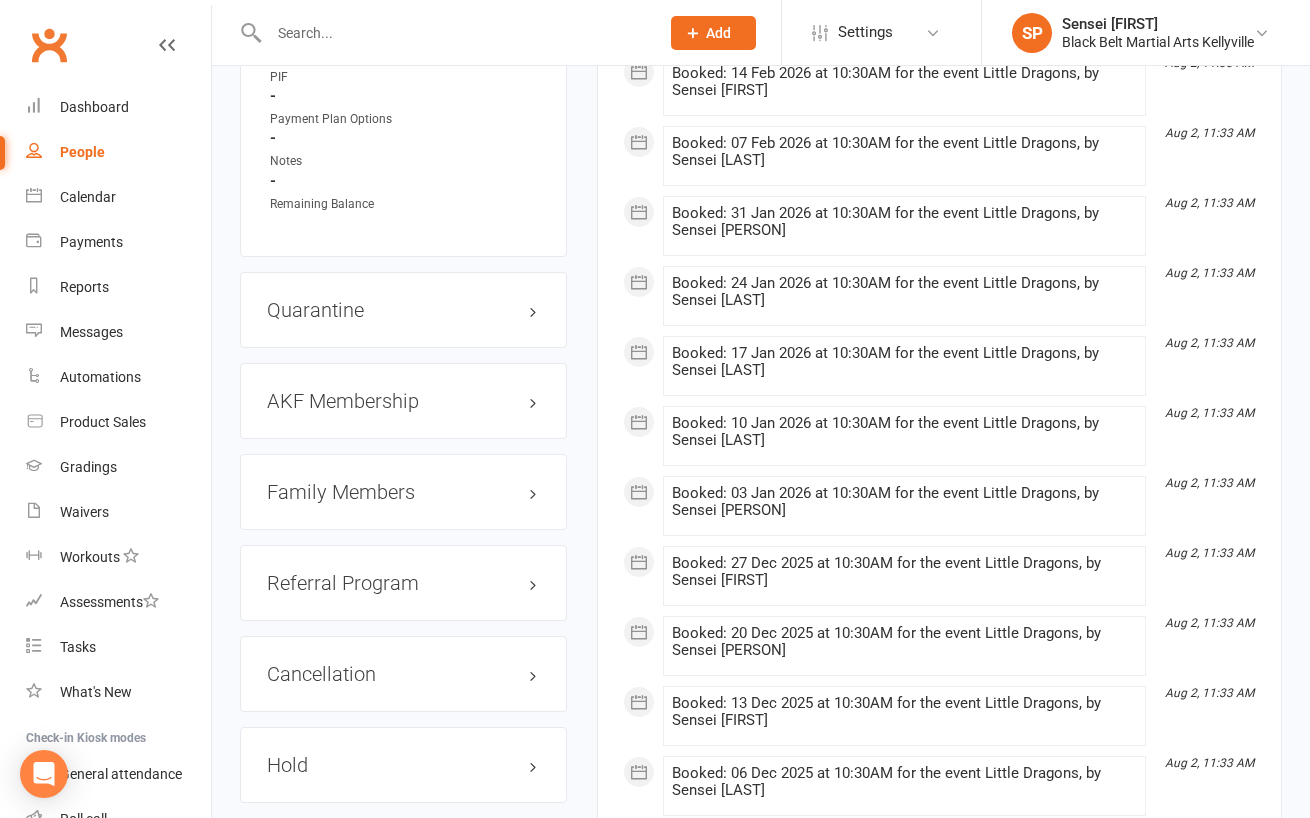 click on "Family Members" at bounding box center (403, 492) 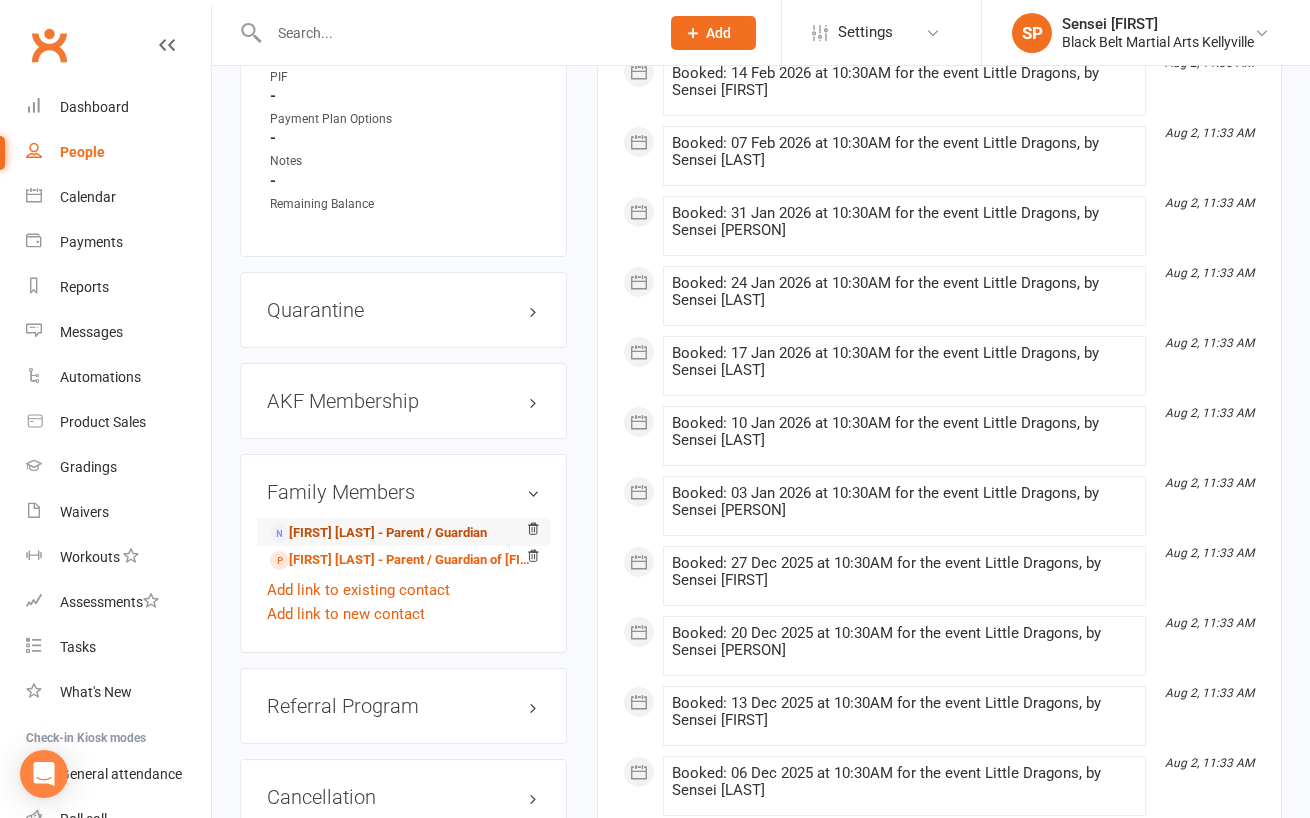 click on "[FIRST] [LAST] - Parent / Guardian" at bounding box center [378, 533] 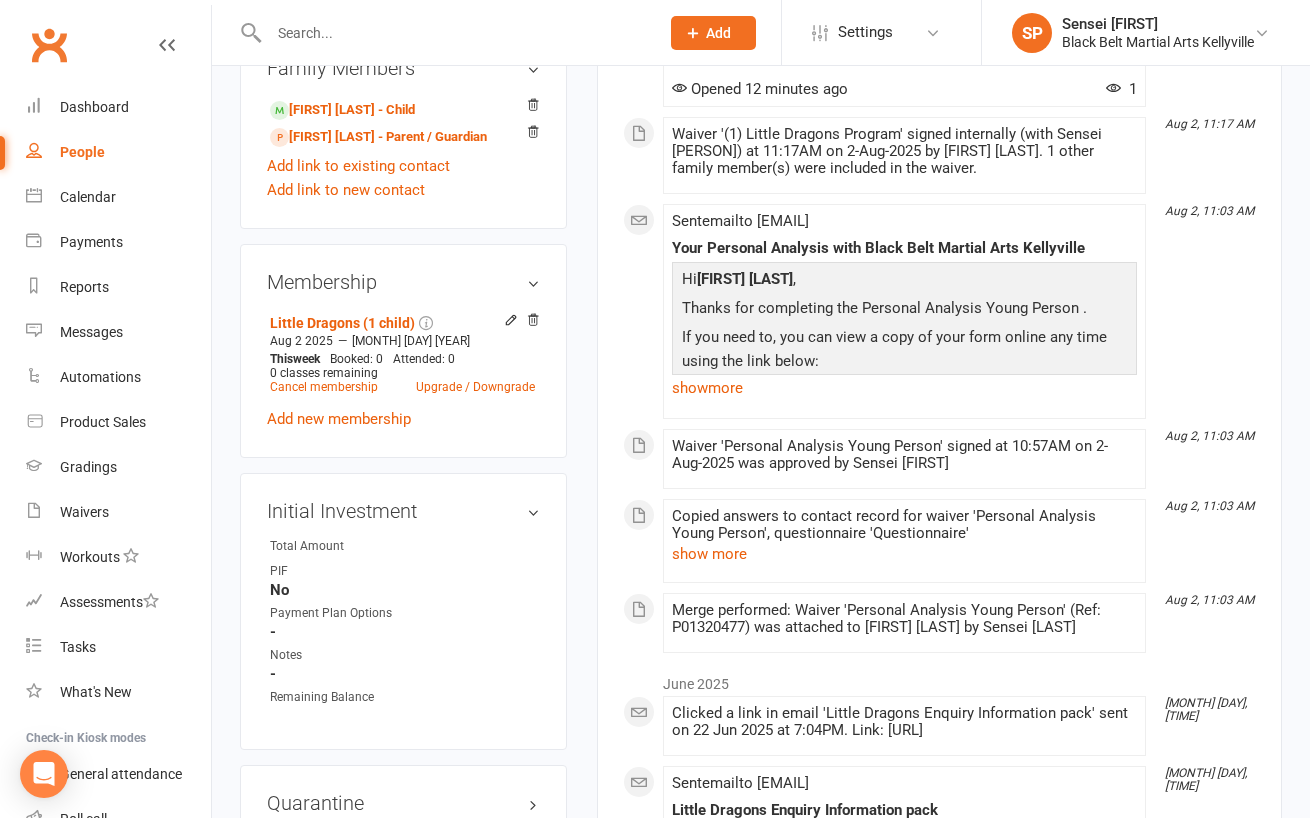 scroll, scrollTop: 1322, scrollLeft: 0, axis: vertical 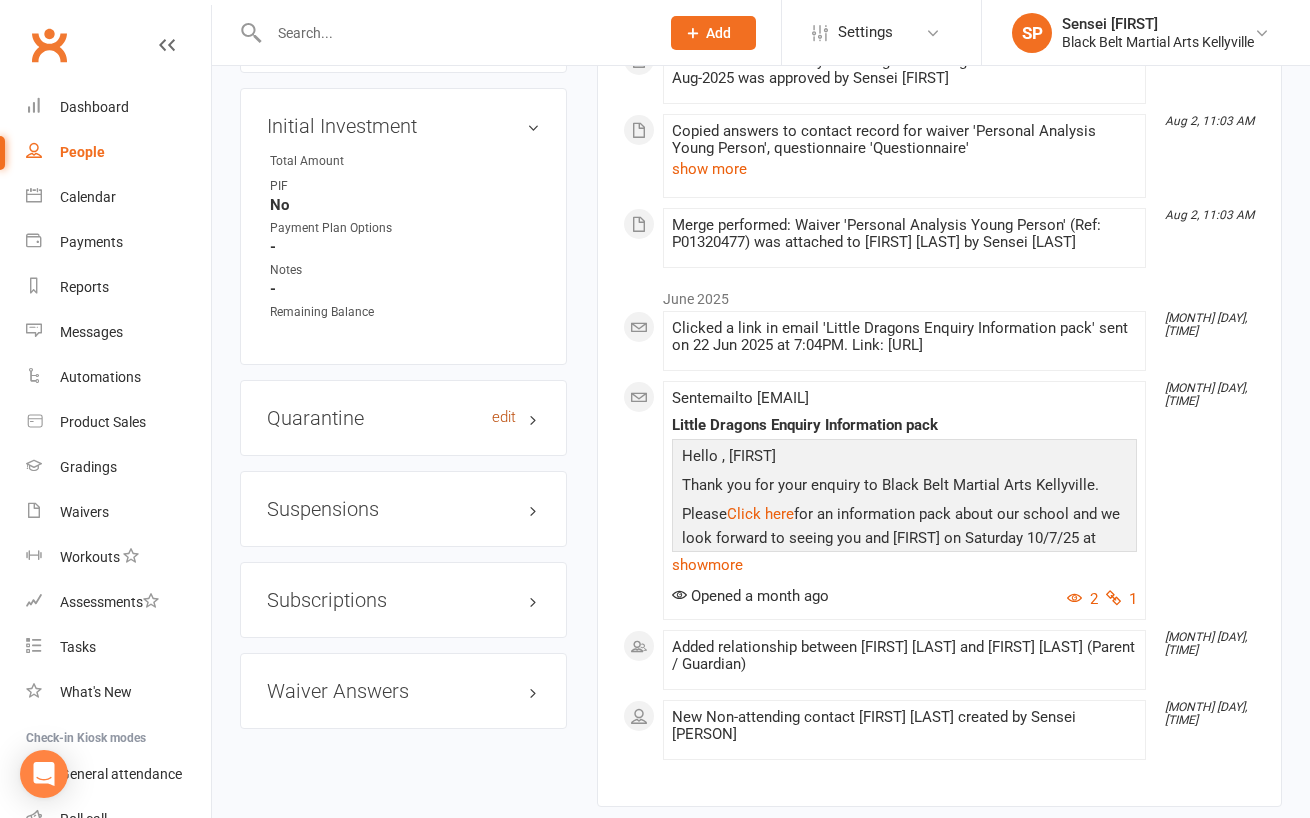 click on "edit" at bounding box center (504, 417) 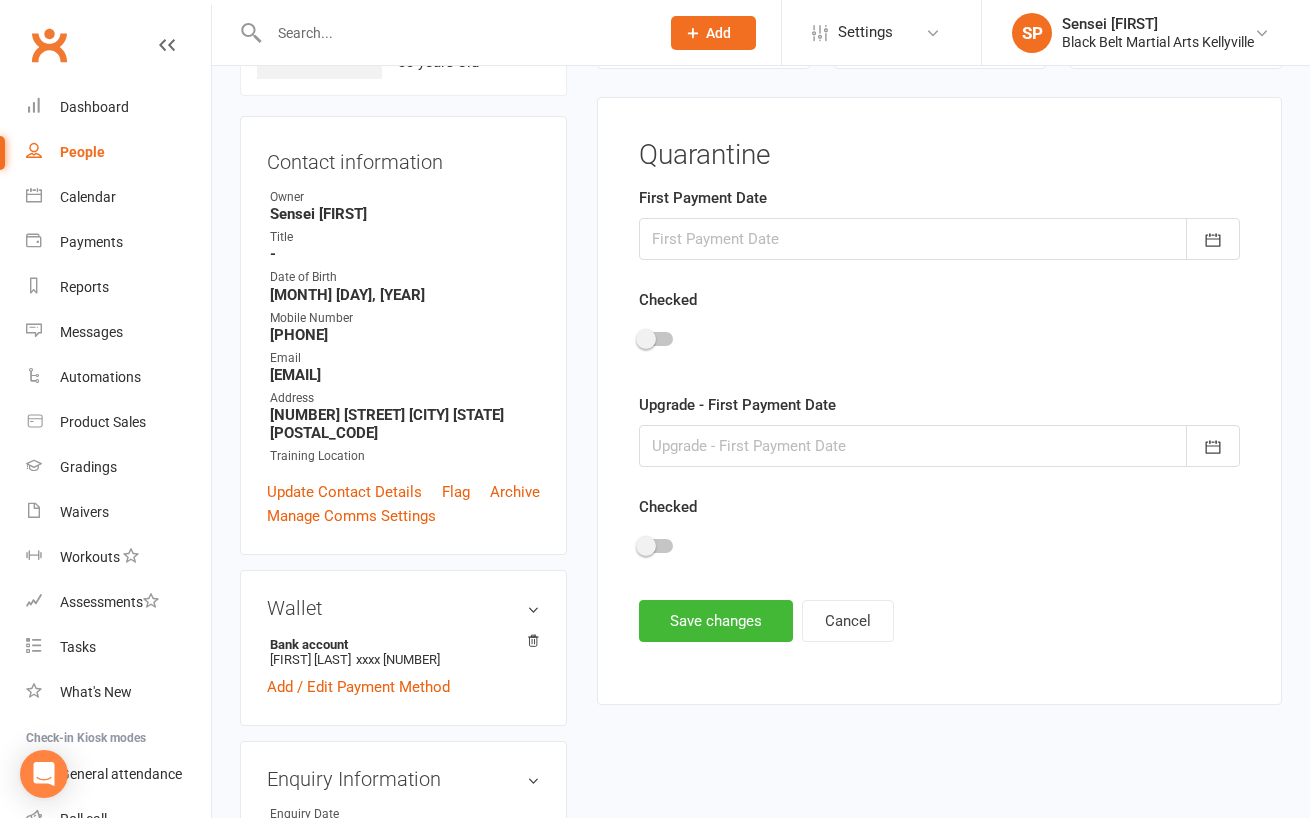 scroll, scrollTop: 152, scrollLeft: 0, axis: vertical 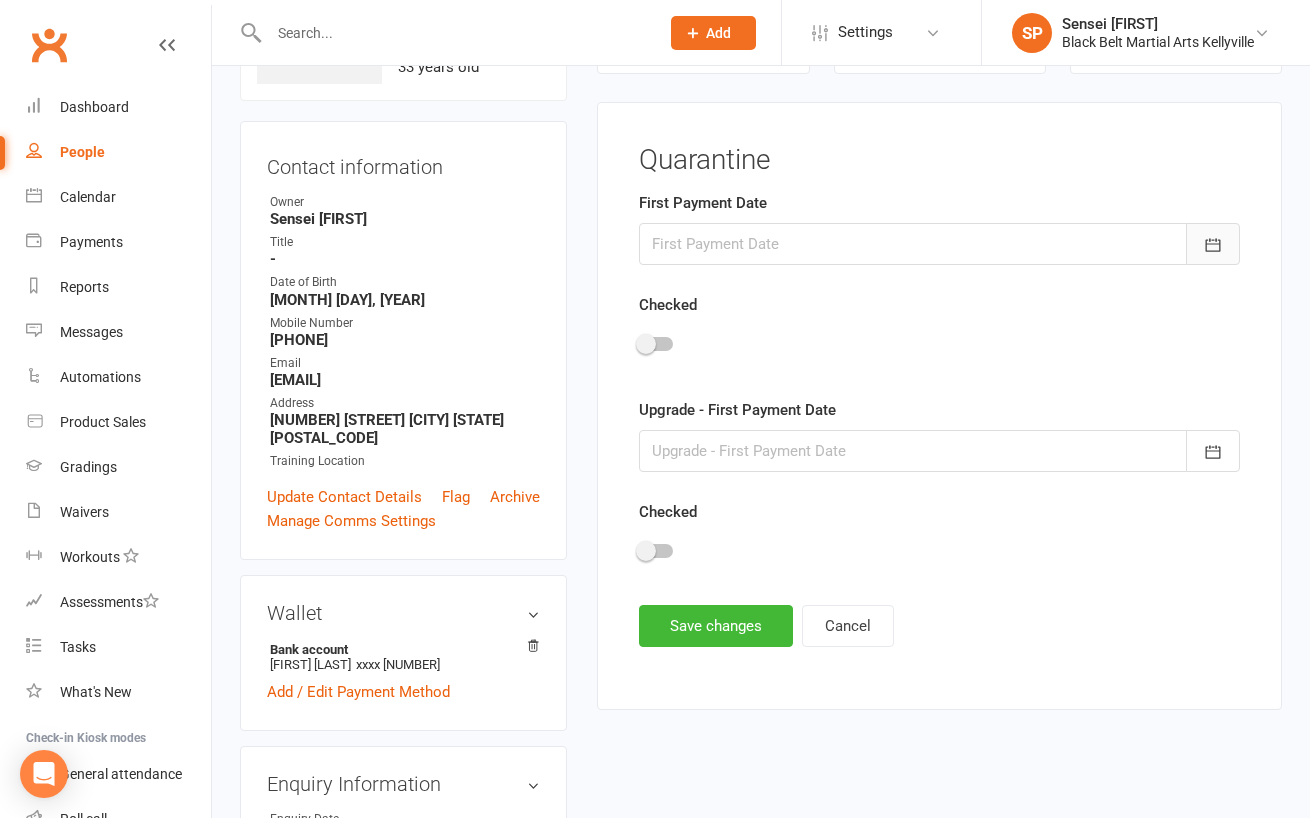click 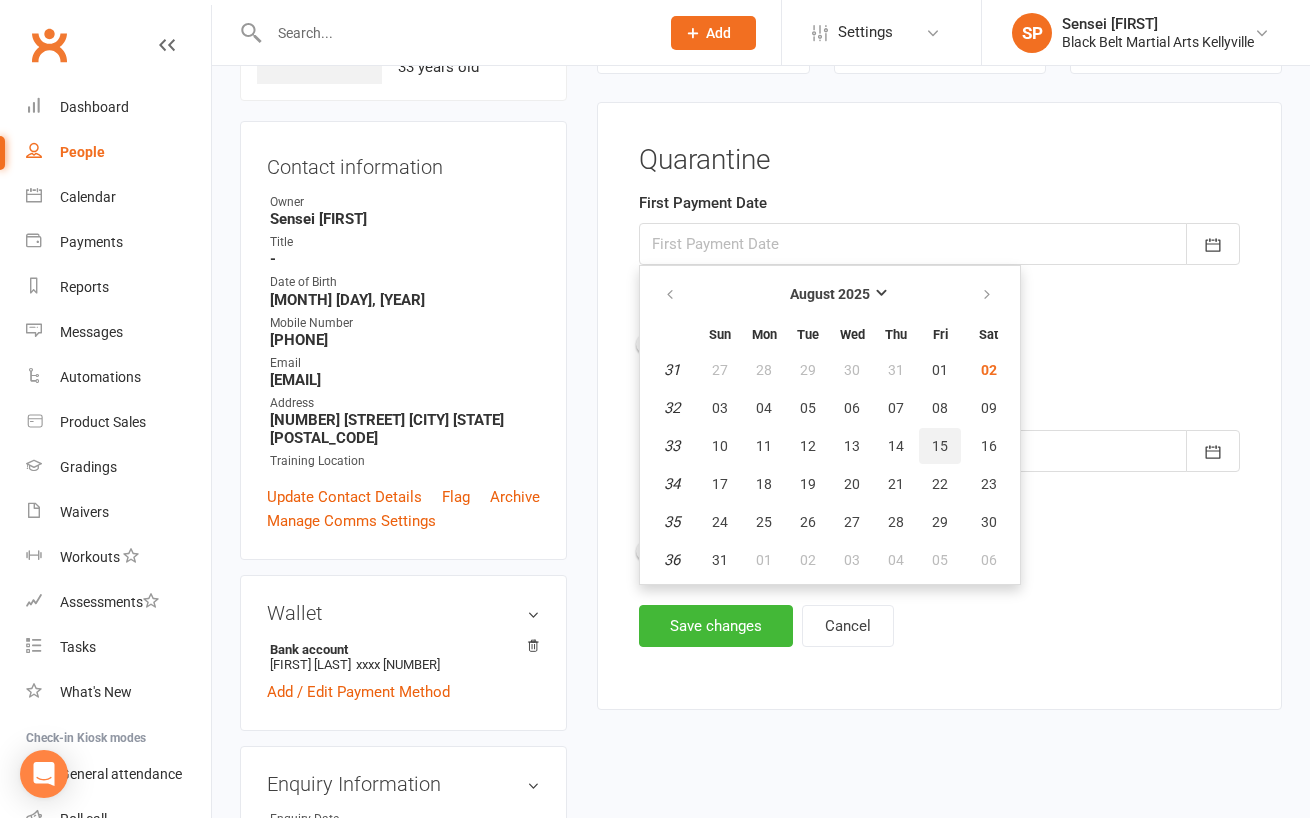 click on "15" at bounding box center [940, 446] 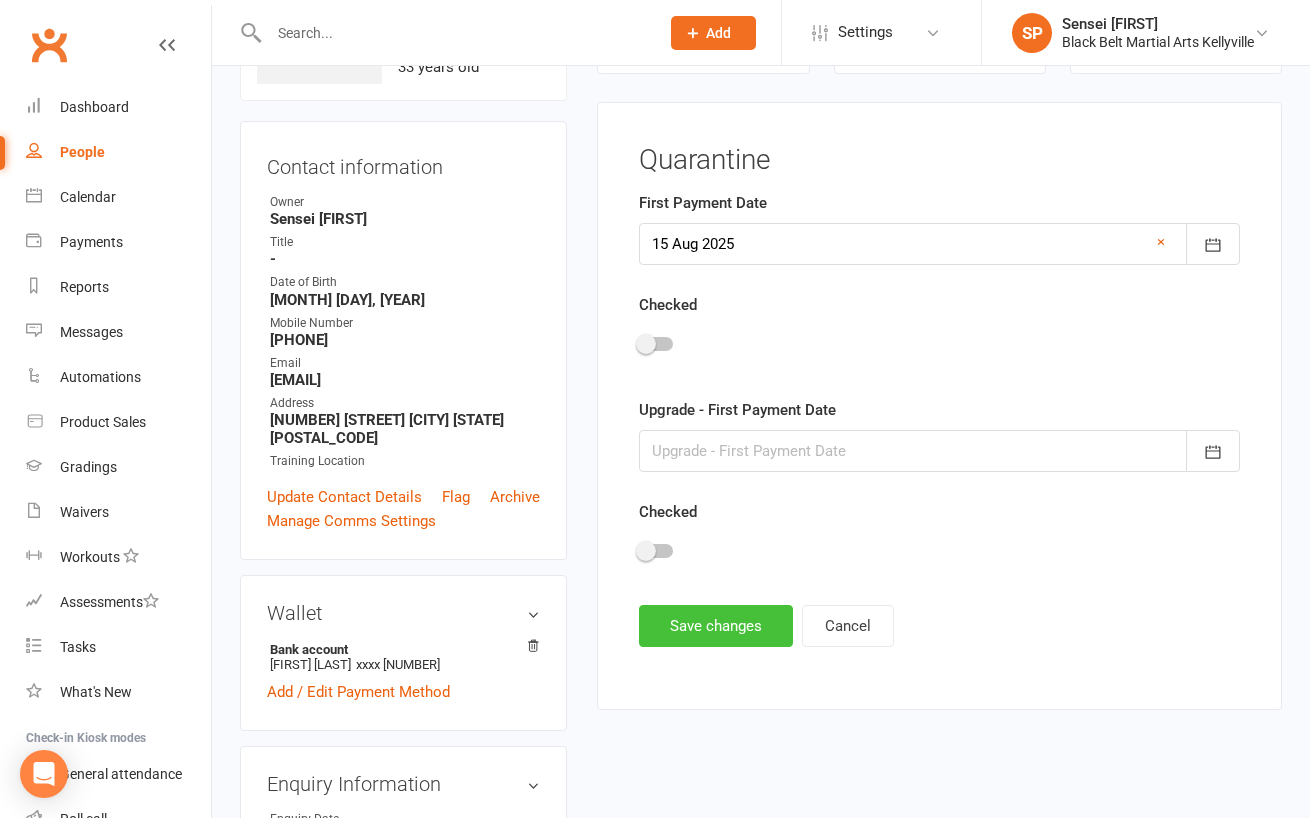 click on "Save changes" at bounding box center [716, 626] 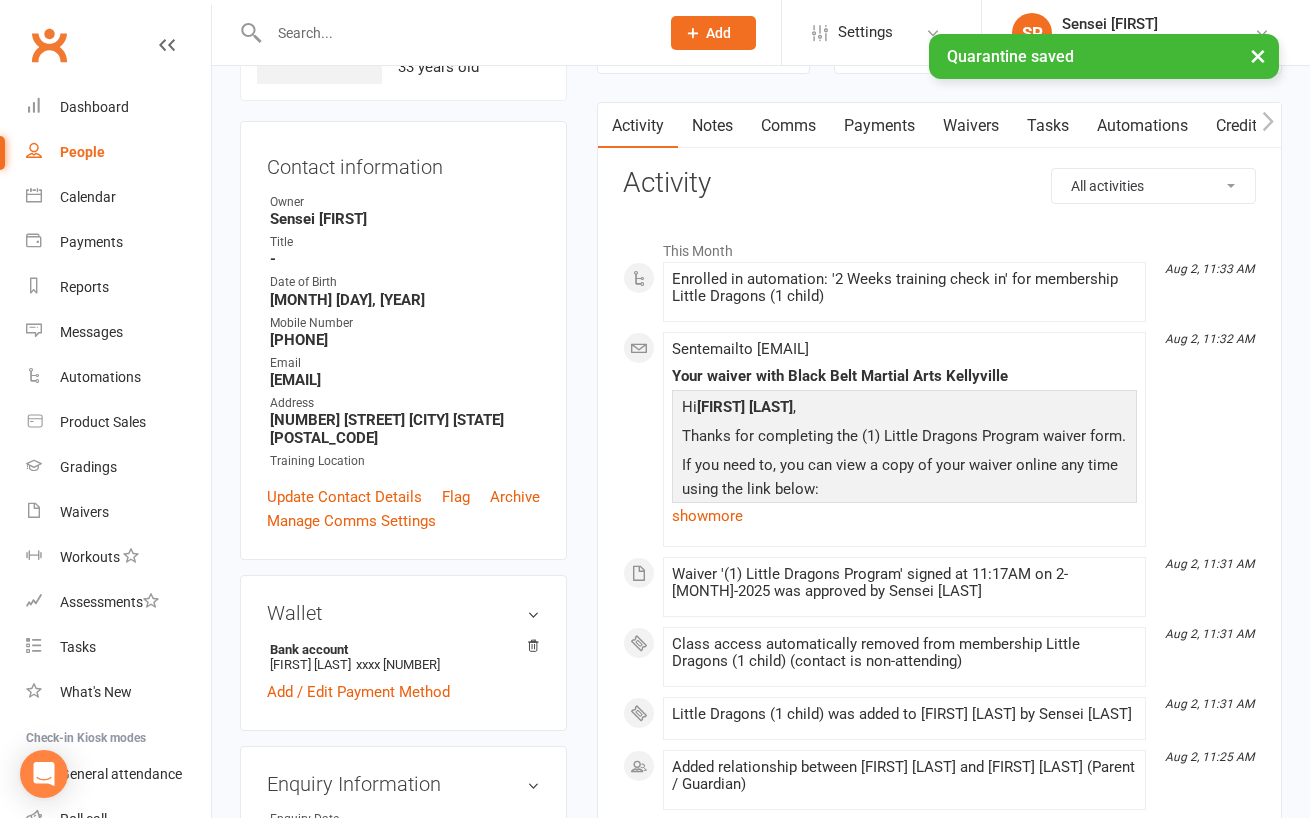 click on "Memberships Little Dragons (1 child) Expires on 1st August, 2035 Balance $11,440.00 Next: 15 Aug 2025 Last: n/a Convert to Member / Prospect Convert to member Convert to prospect
Activity Notes Comms Payments Waivers Tasks Automations Credit balance
All activities Bookings / Attendances Communications Notes Failed SMSes Gradings Members Memberships POS Sales Payments Credit Vouchers Prospects Reports Automations Tasks Waivers Workouts Kiosk Mode Consent Assessments Contact Flags Family Relationships Activity This Month Aug 2, 11:33 AM Enrolled in automation: '2 Weeks training check in' for membership Little Dragons (1 child)   Aug 2, 11:32 AM   Sent email to [EMAIL] Your waiver with Black Belt Martial Arts Kellyville  Hi  [FIRST] [LAST] ,     Thanks for completing the (1) Little Dragons Program waiver form.     If you need to, you can view a copy of your waiver online any time using the link below:      Click here to view your signed form now      Kind regards, show more" at bounding box center (939, 1058) 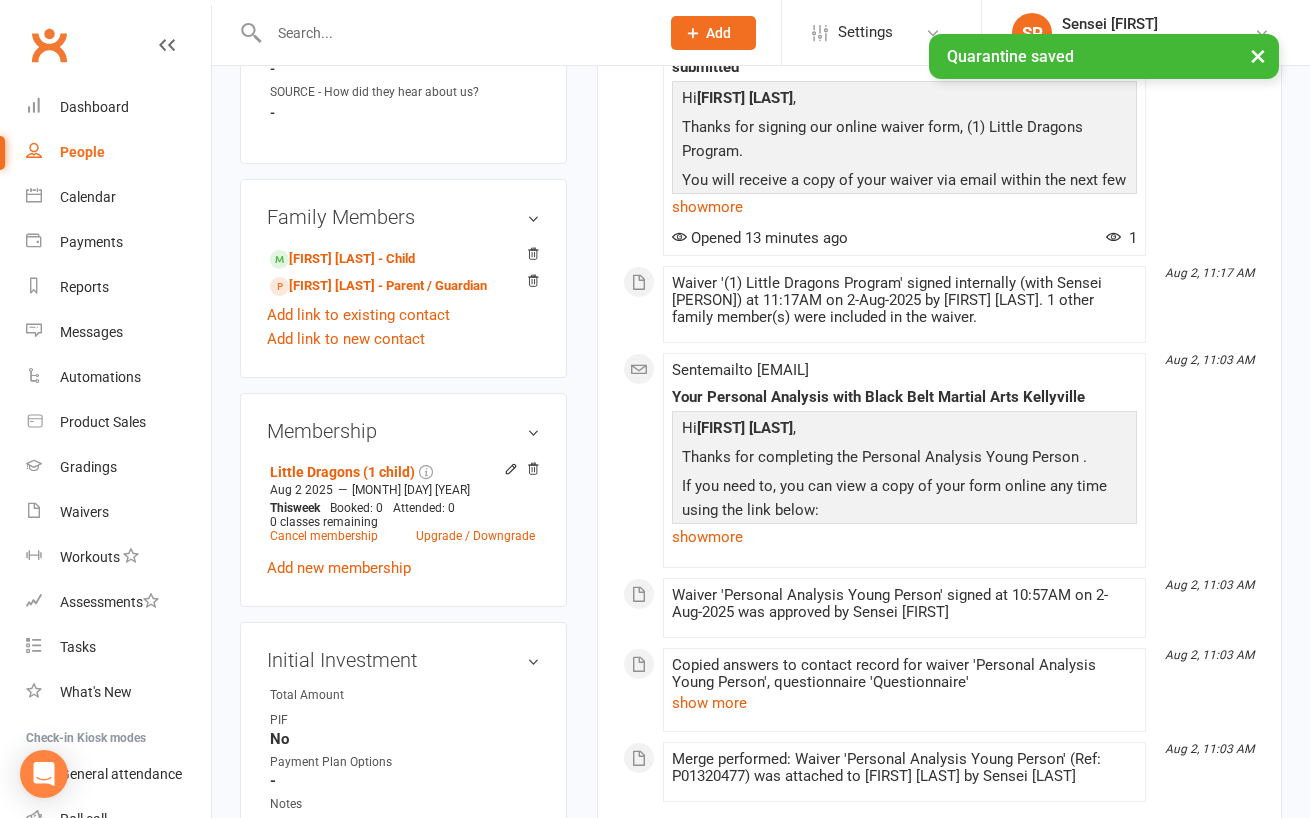 scroll, scrollTop: 971, scrollLeft: 0, axis: vertical 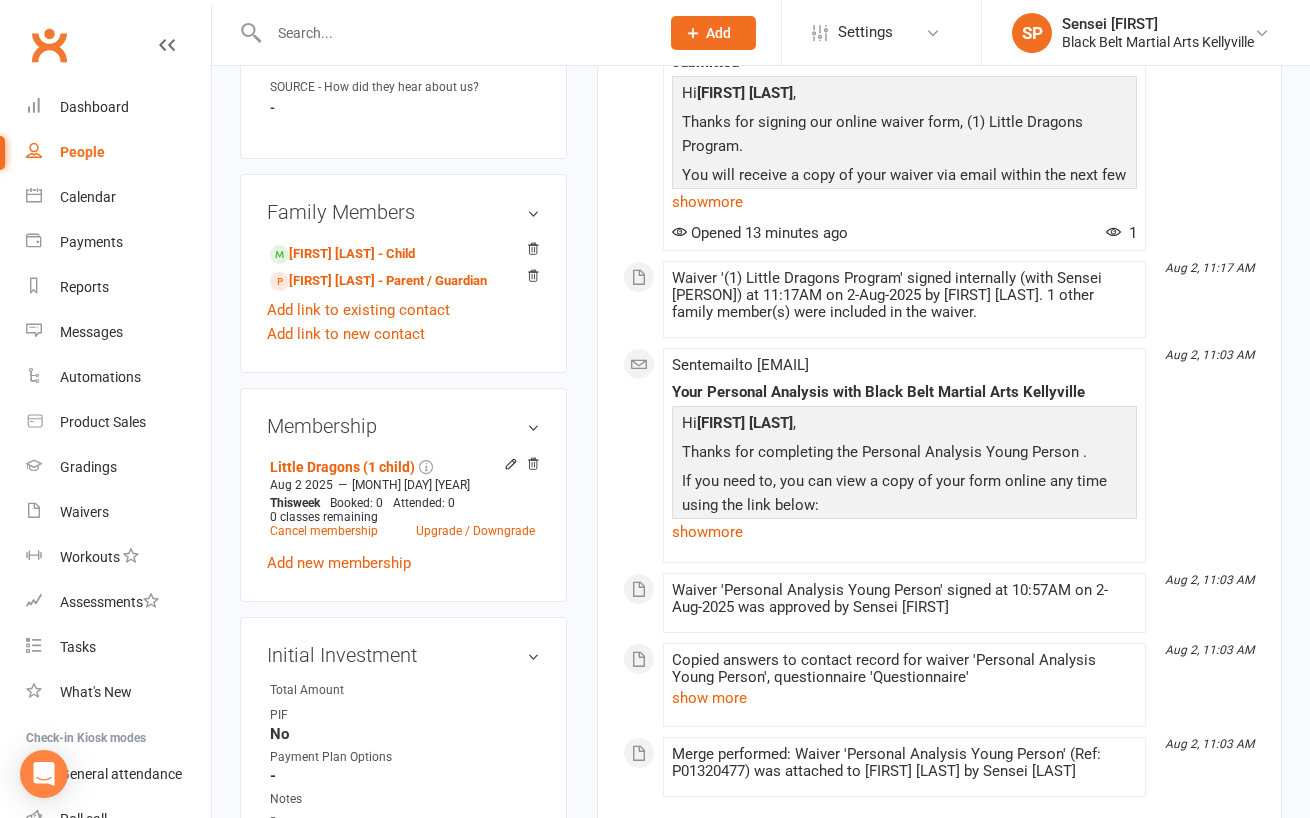 click on "Memberships Little Dragons (1 child) Expires on 1st August, 2035 Balance $11,440.00 Next: 15 Aug 2025 Last: n/a Convert to Member / Prospect Convert to member Convert to prospect
Activity Notes Comms Payments Waivers Tasks Automations Credit balance
All activities Bookings / Attendances Communications Notes Failed SMSes Gradings Members Memberships POS Sales Payments Credit Vouchers Prospects Reports Automations Tasks Waivers Workouts Kiosk Mode Consent Assessments Contact Flags Family Relationships Activity This Month Aug 2, 11:33 AM Enrolled in automation: '2 Weeks training check in' for membership Little Dragons (1 child)   Aug 2, 11:32 AM   Sent email to [EMAIL] Your waiver with Black Belt Martial Arts Kellyville  Hi  [FIRST] [LAST] ,     Thanks for completing the (1) Little Dragons Program waiver form.     If you need to, you can view a copy of your waiver online any time using the link below:      Click here to view your signed form now      Kind regards, show more" at bounding box center [939, 239] 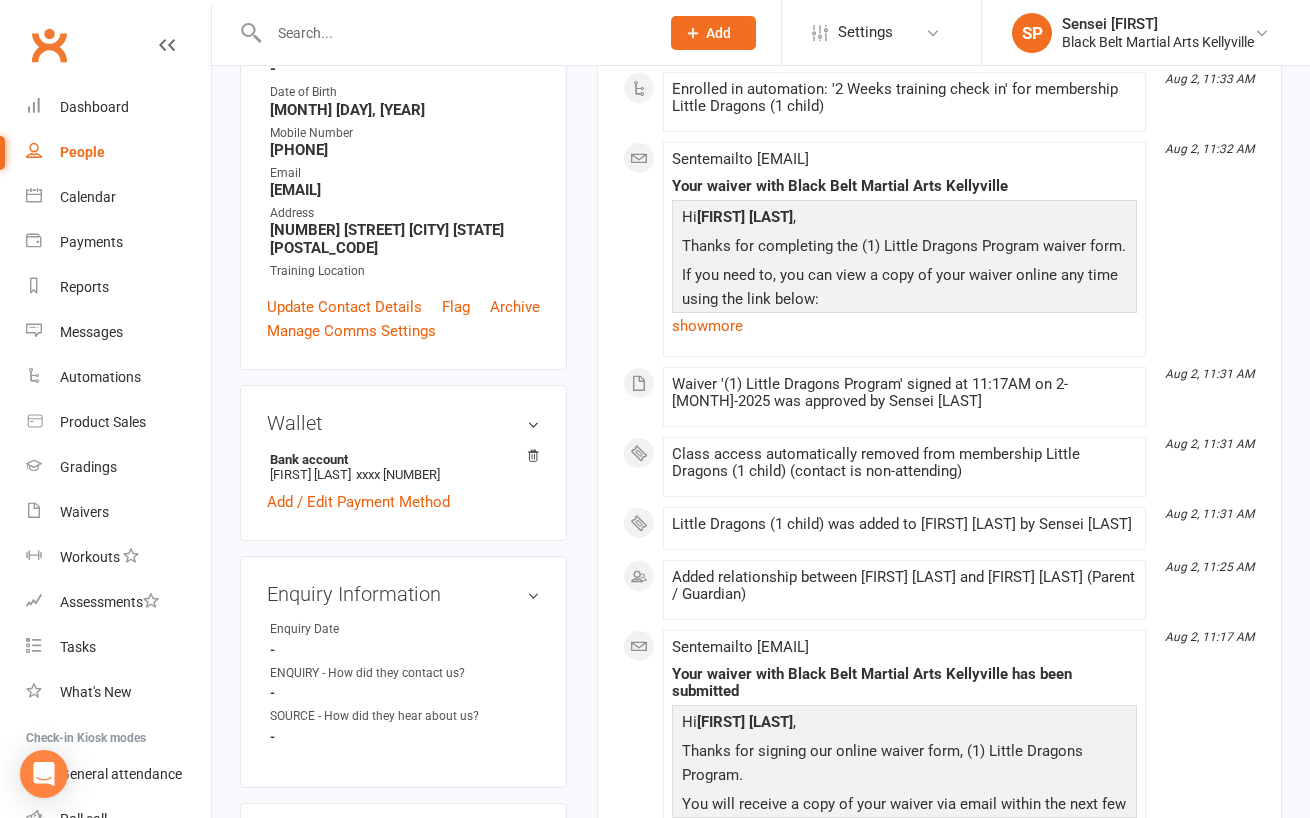 scroll, scrollTop: 0, scrollLeft: 0, axis: both 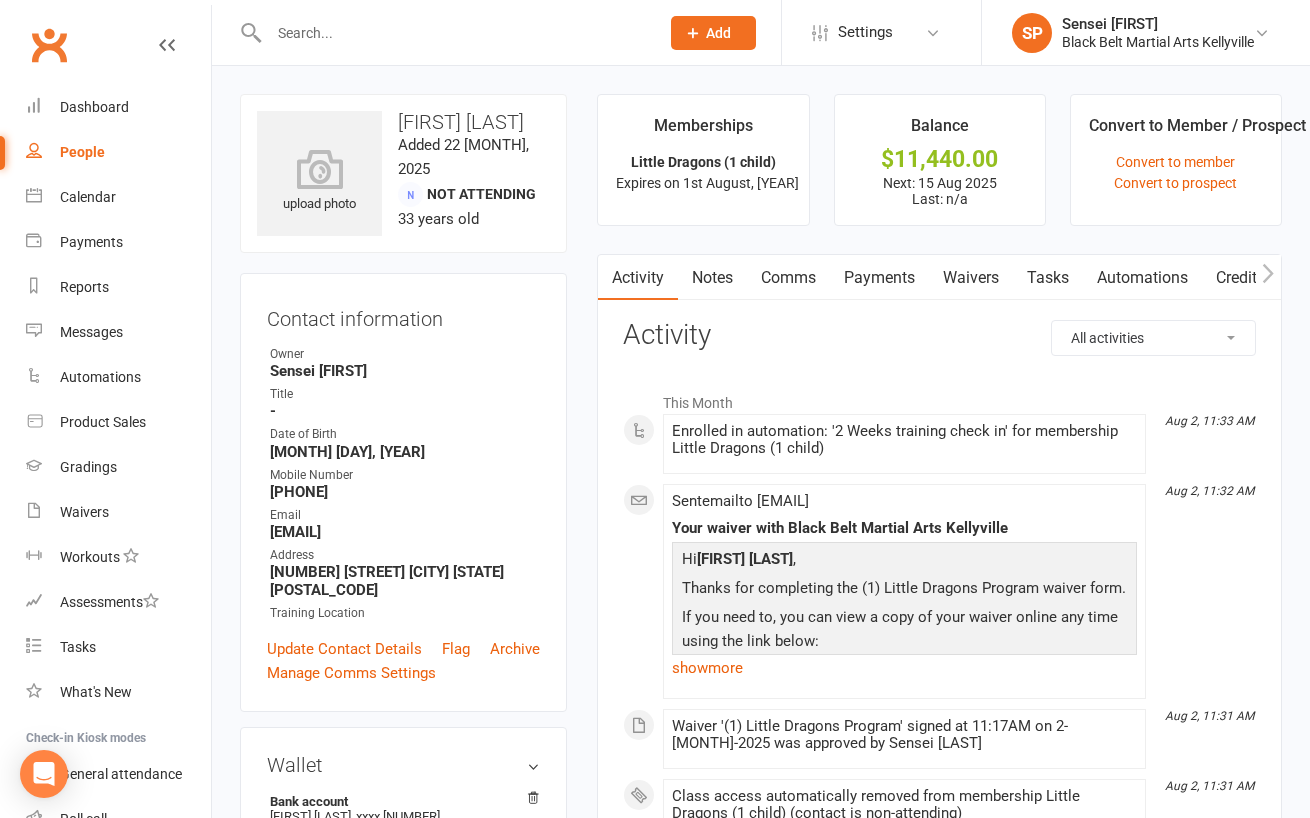 click on "upload photo [FIRST] [LAST] Added 22 [MONTH], 2025   Not Attending 33 years old  Contact information Owner   Sensei [LAST] Title  -
Date of Birth  September 28, 1991
Mobile Number  0434515226
Email  [EMAIL]
Address  32 [STREET] [CITY] [STATE] [POSTAL_CODE]
Training Location
Update Contact Details Flag Archive Manage Comms Settings
Wallet Bank account [FIRST] [LAST]  xxxx 3201
Add / Edit Payment Method
Enquiry Information  edit Enquiry Date -
ENQUIRY - How did they contact us? -
SOURCE - How did they hear about us? -
Family Members   [FIRST] [LAST] - Child  [FIRST] [LAST] - Parent / Guardian Add link to existing contact  Add link to new contact
Membership      Little Dragons (1 child) Aug 2 2025 — Aug 1 2035 This  week Booked: 0 Attended: 0 0 classes remaining    Cancel membership Upgrade / Downgrade Add new membership
Initial Investment  edit Total Amount
PIF No
Payment Plan Options -
Notes -
Remaining Balance
Quarantine  edit [MONTH] 15, 2025" at bounding box center [403, 1278] 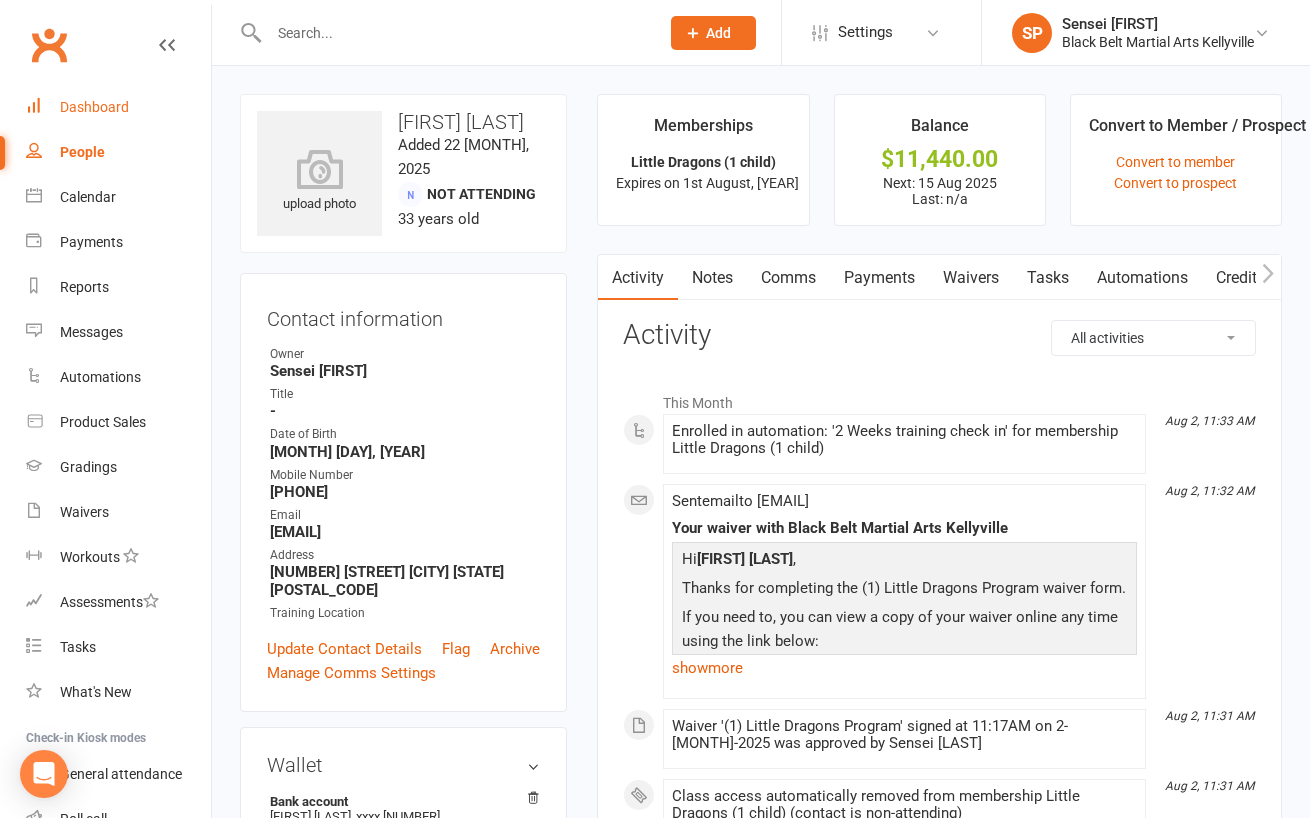 click on "Dashboard" at bounding box center (94, 107) 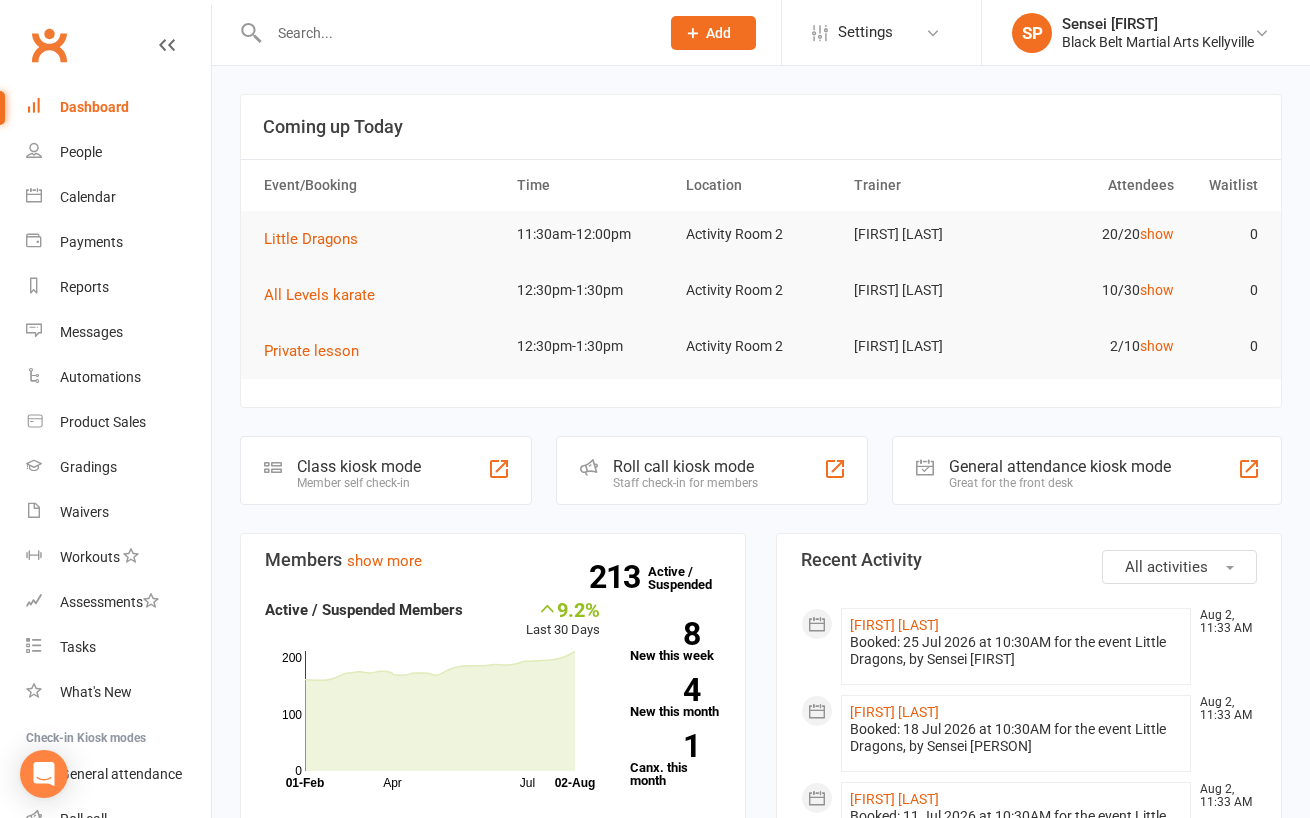 click on "Members show more 9.2% Last 30 Days Active / Suspended Members Apr Jul Month 01-Feb 02-Aug 0 100 200 213 Active / Suspended 8 New this week 4 New this month 1 Canx. this month
Attendance 0 Right Now (in session) show more 20 Today (so far) -55.6% from yesterday show more 15 Absent (last 30 days) show more
Net Revenue show more 19.8% Last month $24,913.73 paid or upcoming this month Oct Jan Apr Jul Month Aug Aug $0 $10,000 $20,000 Monthly Recurring Revenue show more 34.1% Last month $24,913.73 Oct Jan Apr Jul Month Aug Aug $0 $10,000 $20,000" at bounding box center (493, 1235) 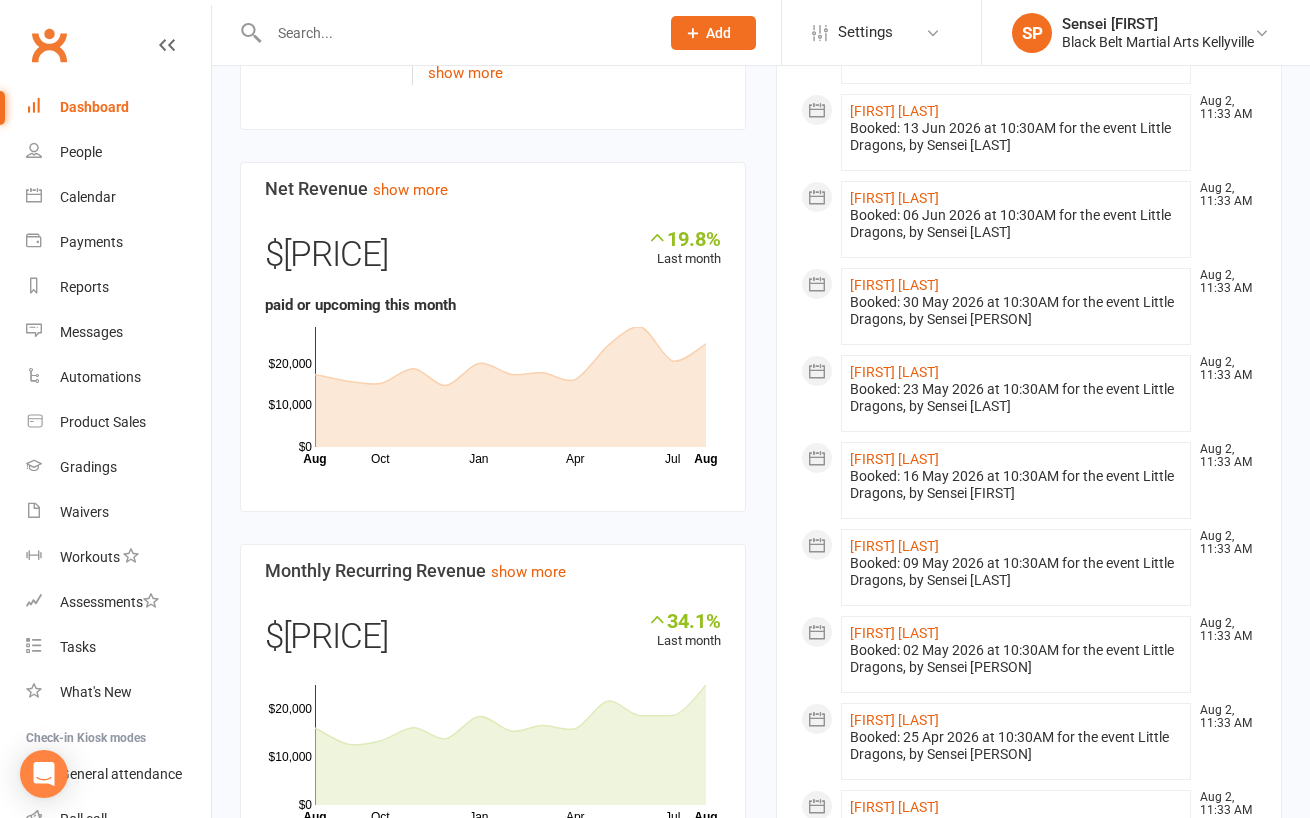 scroll, scrollTop: 1658, scrollLeft: 0, axis: vertical 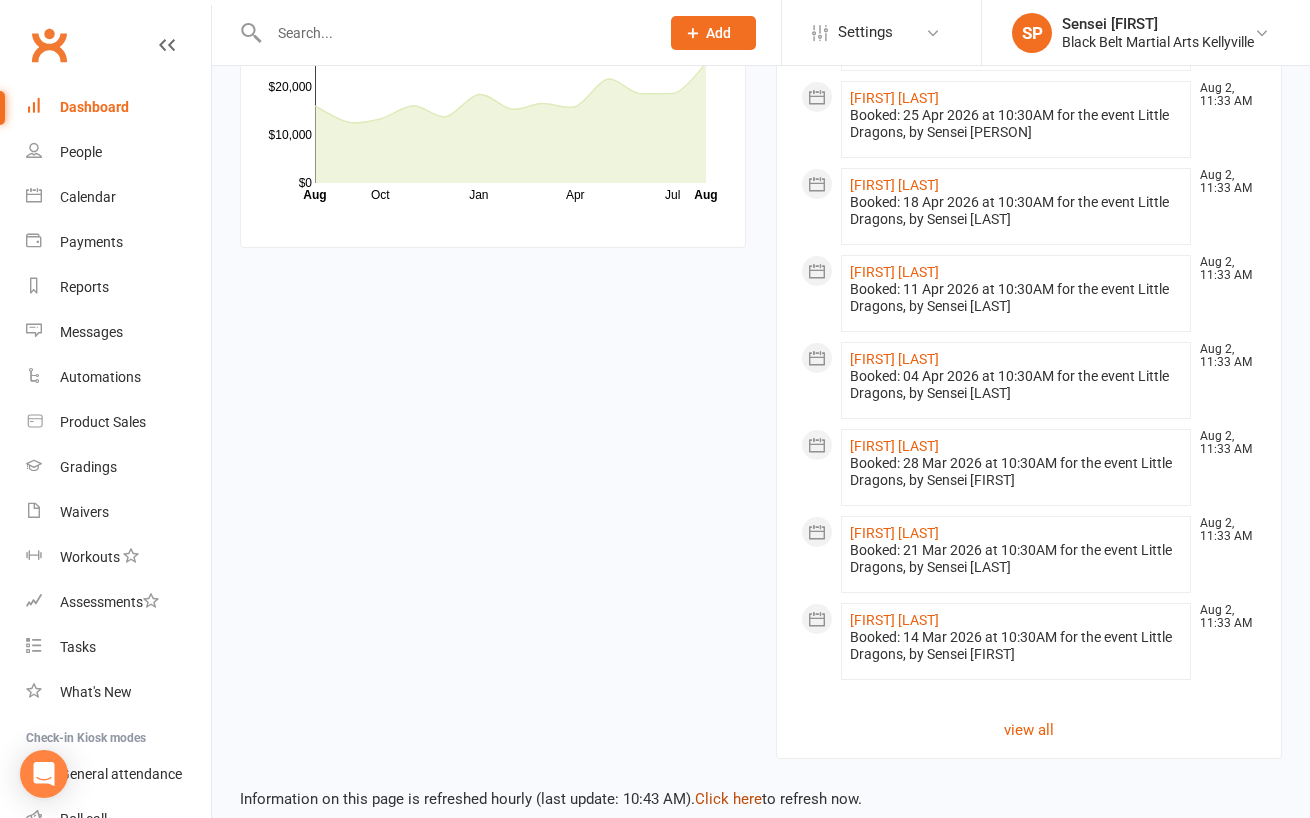 click on "Click here" at bounding box center [728, 799] 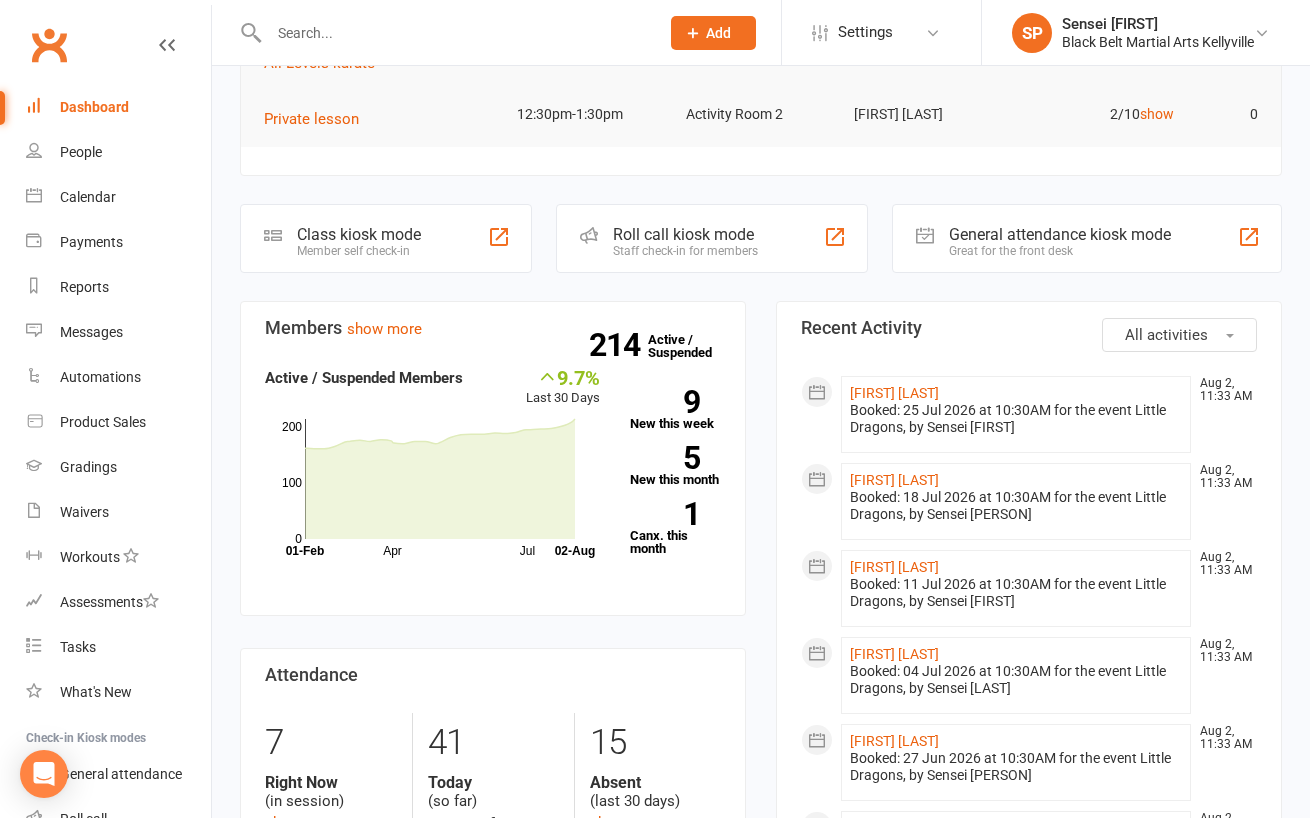 scroll, scrollTop: 222, scrollLeft: 0, axis: vertical 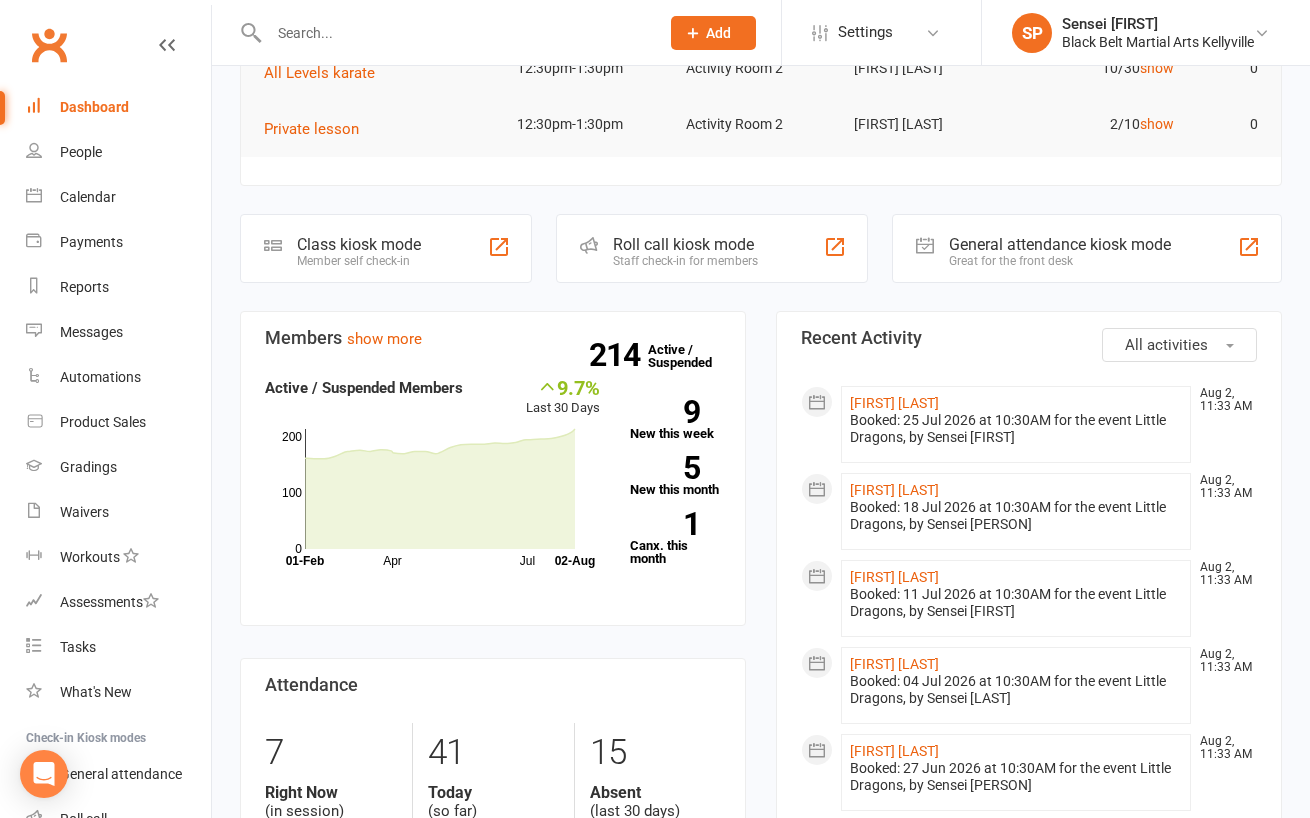 click on "Little Dragons  11:30am-12:00pm Activity Room 2 [FIRST] [LAST] 20/20  show 0  All Levels karate  12:30pm-1:30pm Activity Room 2 [FIRST] [LAST] 10/30  show 0  Private lesson  12:30pm-1:30pm Activity Room 2 [FIRST] [LAST] 2/10  show 0
Class kiosk mode Member self check-in Roll call kiosk mode Staff check-in for members General attendance kiosk mode Great for the front desk Kiosk modes:  General attendance  General attendance Class Roll call
Members  show more 9.7% Last 30 Days Active / Suspended Members Apr Jul Month 01-Feb 02-Aug  0 100 200 214 Active / Suspended 9 New this week 5 New this month 1 Canx. this month
Attendance 7 Right Now (in session) show more 41 Today (so far)  -8.9 %   from yesterday  show more 15 Absent (last 30 days) show more
Net Revenue  show more 20.3% Last month $[PRICE] paid or upcoming this month Oct Jan Apr Jul Month Aug Aug $0 $10,000 $20,000 Monthly Recurring Revenue  show more 34.6% Last month Oct" at bounding box center [761, 1019] 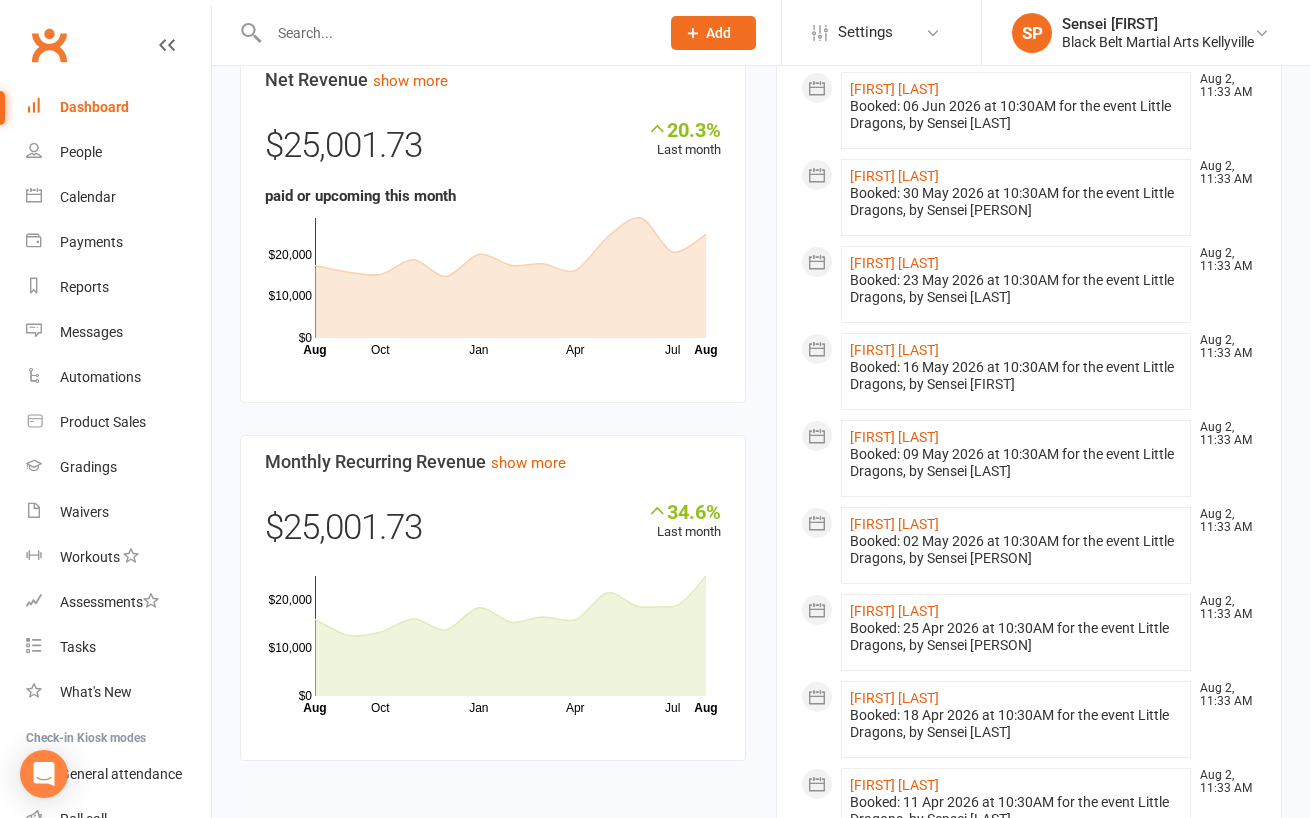 scroll, scrollTop: 0, scrollLeft: 0, axis: both 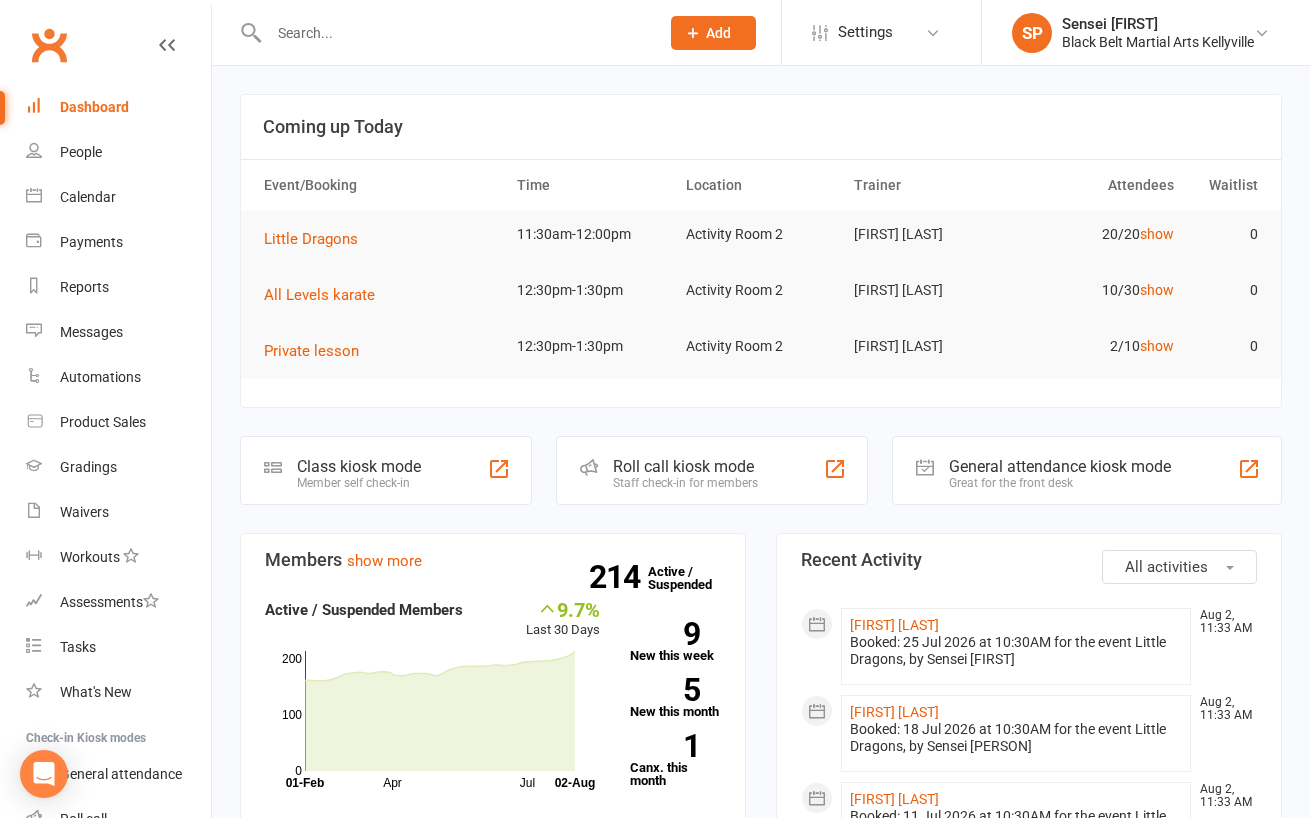 click on "Little Dragons  11:30am-12:00pm Activity Room 2 [FIRST] [LAST] 20/20  show 0  All Levels karate  12:30pm-1:30pm Activity Room 2 [FIRST] [LAST] 10/30  show 0  Private lesson  12:30pm-1:30pm Activity Room 2 [FIRST] [LAST] 2/10  show 0
Class kiosk mode Member self check-in Roll call kiosk mode Staff check-in for members General attendance kiosk mode Great for the front desk Kiosk modes:  General attendance  General attendance Class Roll call
Members  show more 9.7% Last 30 Days Active / Suspended Members Apr Jul Month 01-Feb 02-Aug  0 100 200 214 Active / Suspended 9 New this week 5 New this month 1 Canx. this month
Attendance 7 Right Now (in session) show more 41 Today (so far)  -8.9 %   from yesterday  show more 15 Absent (last 30 days) show more
Net Revenue  show more 20.3% Last month $[PRICE] paid or upcoming this month Oct Jan Apr Jul Month Aug Aug $0 $10,000 $20,000 Monthly Recurring Revenue  show more 34.6% Last month Oct" at bounding box center [761, 1241] 